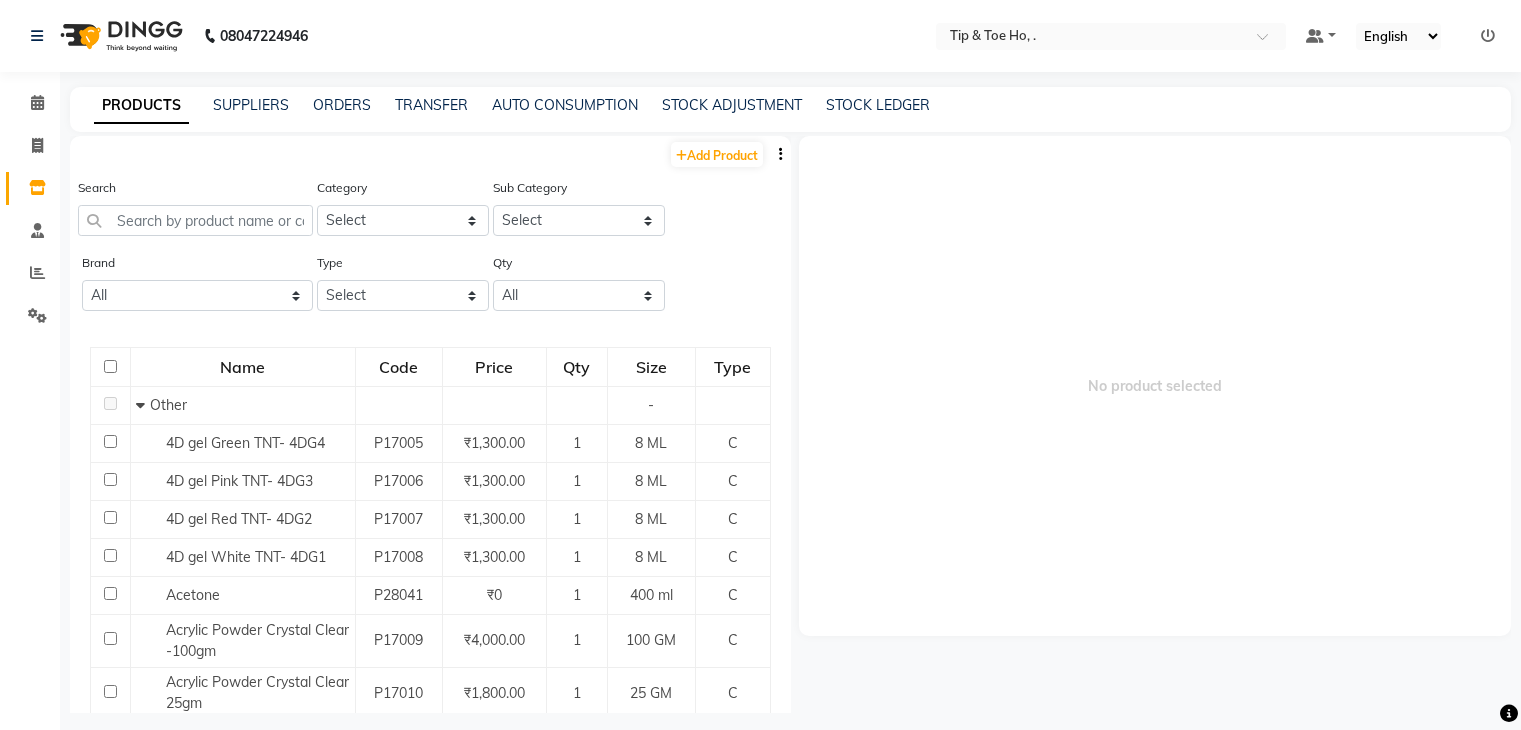 scroll, scrollTop: 0, scrollLeft: 0, axis: both 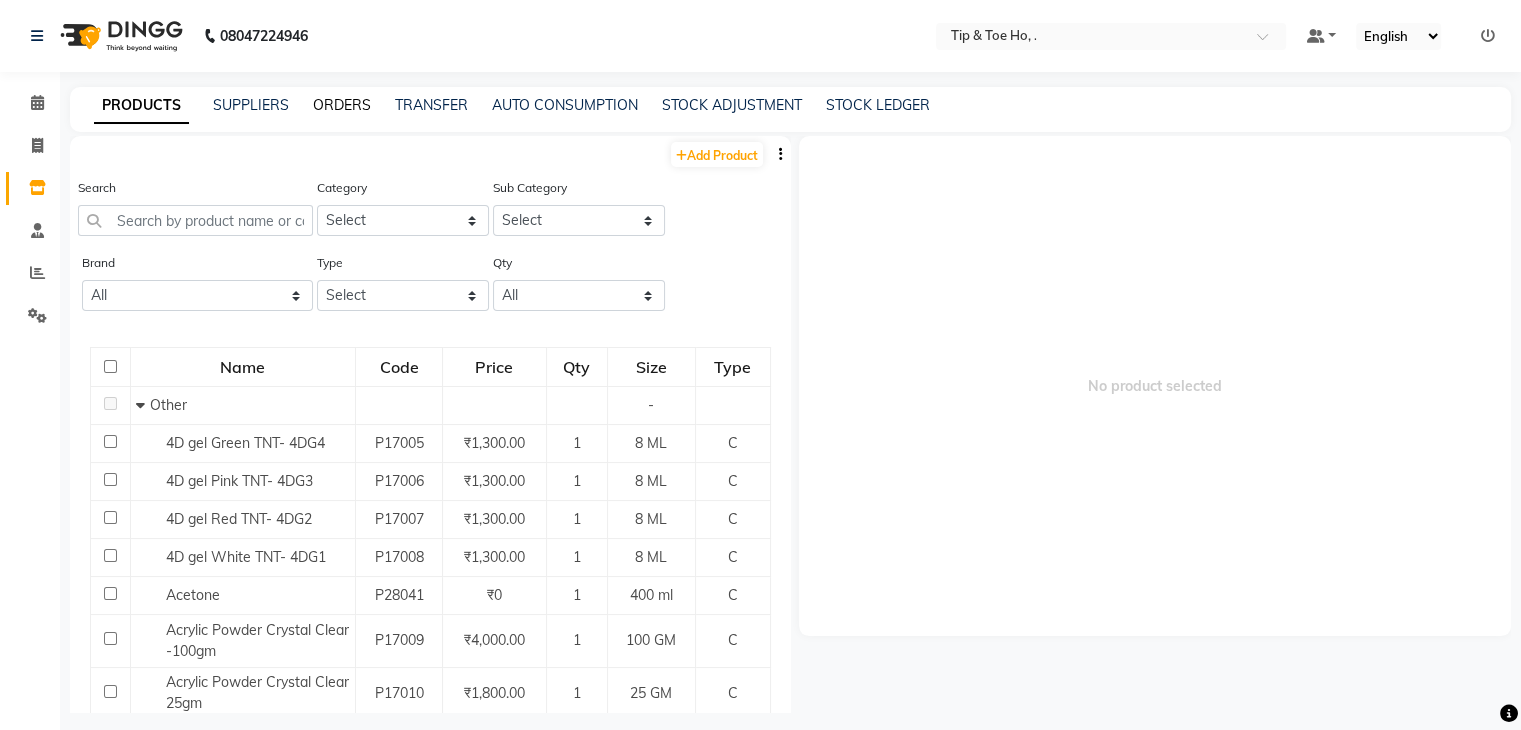 click on "ORDERS" 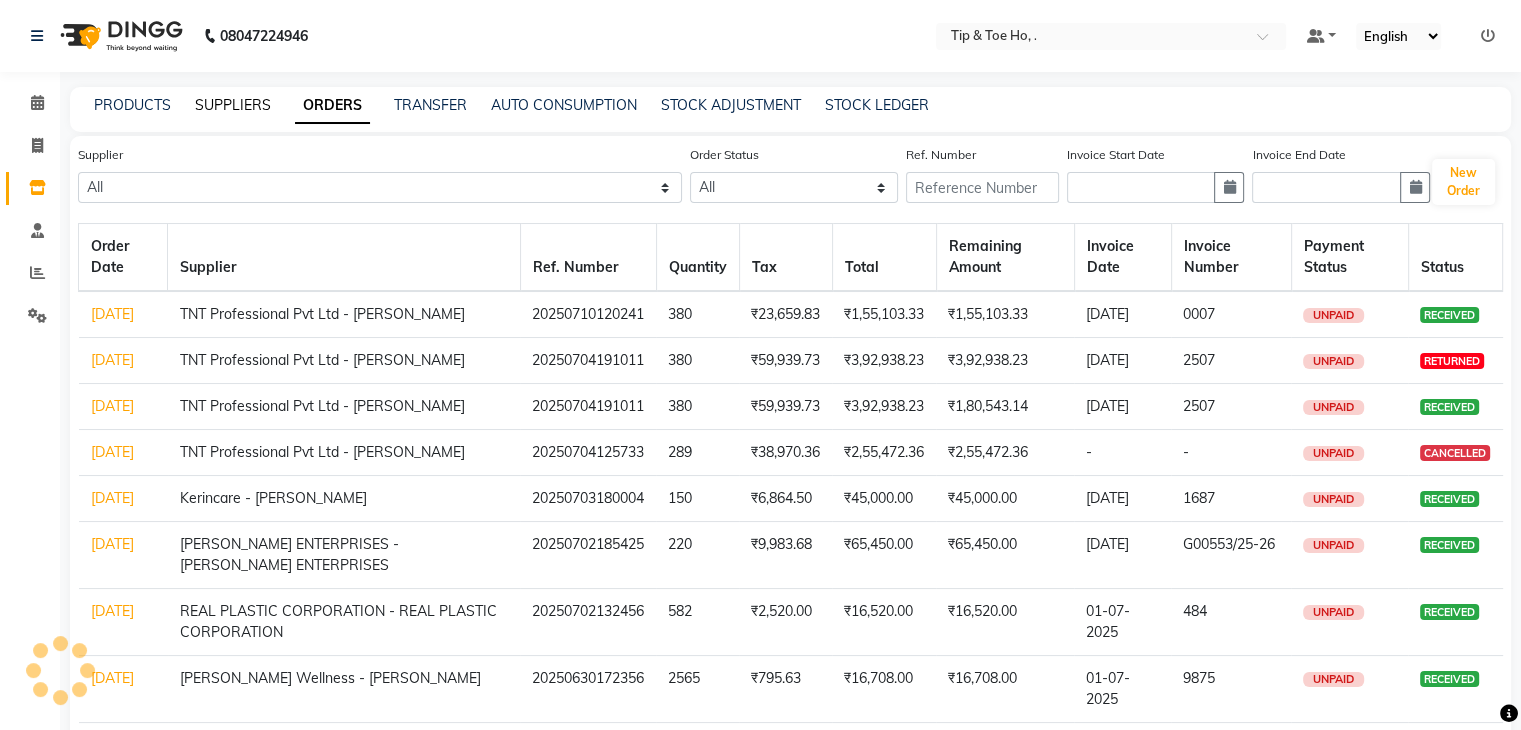 click on "SUPPLIERS" 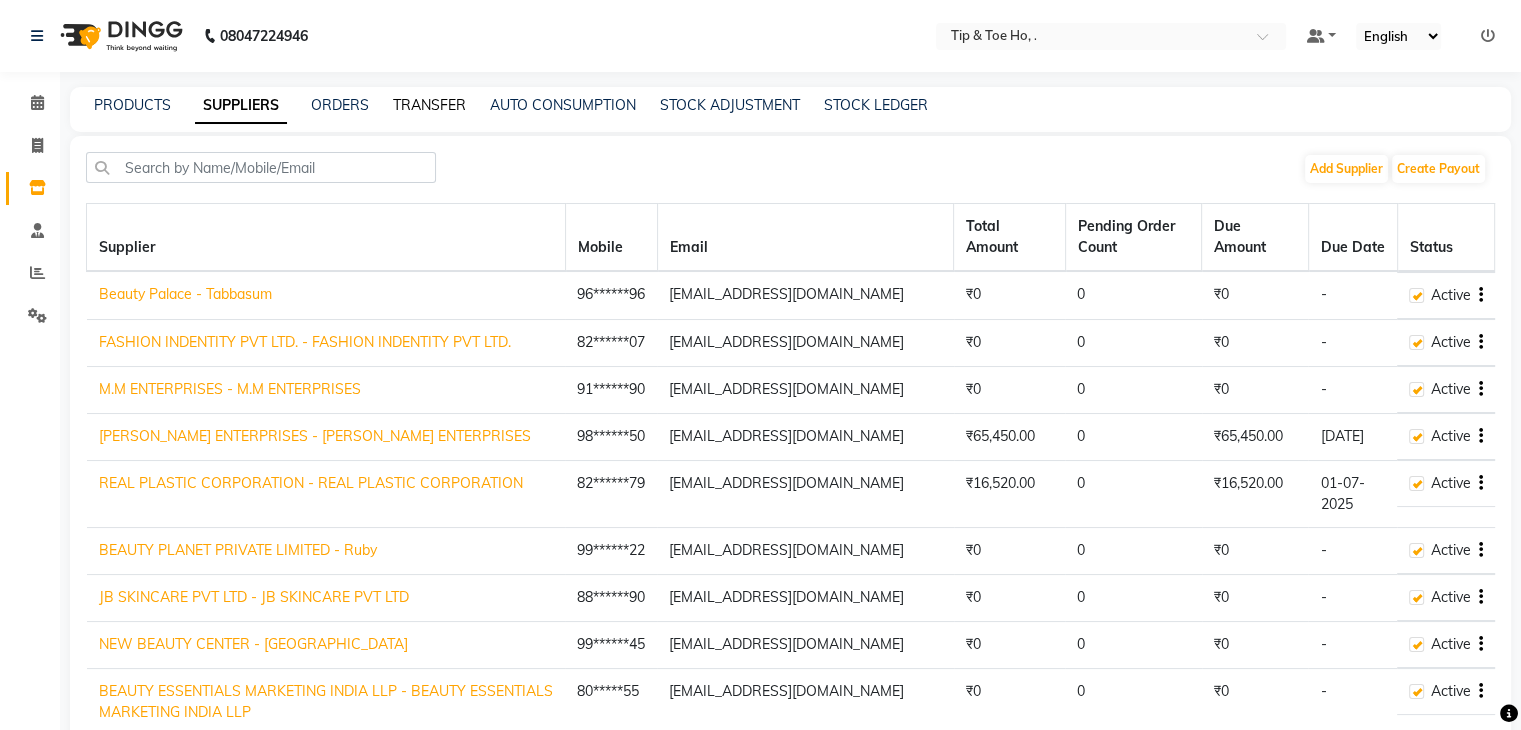 click on "TRANSFER" 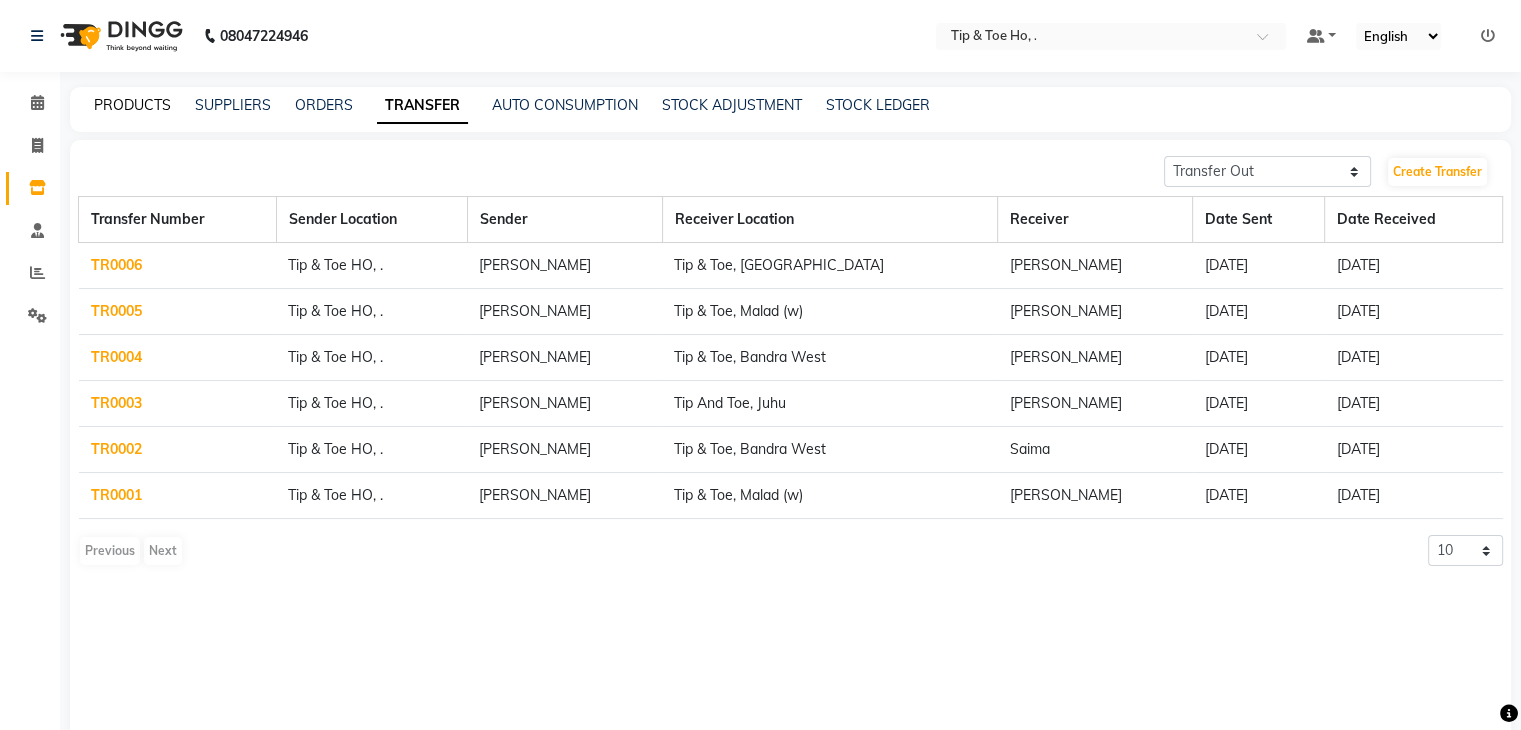 click on "PRODUCTS" 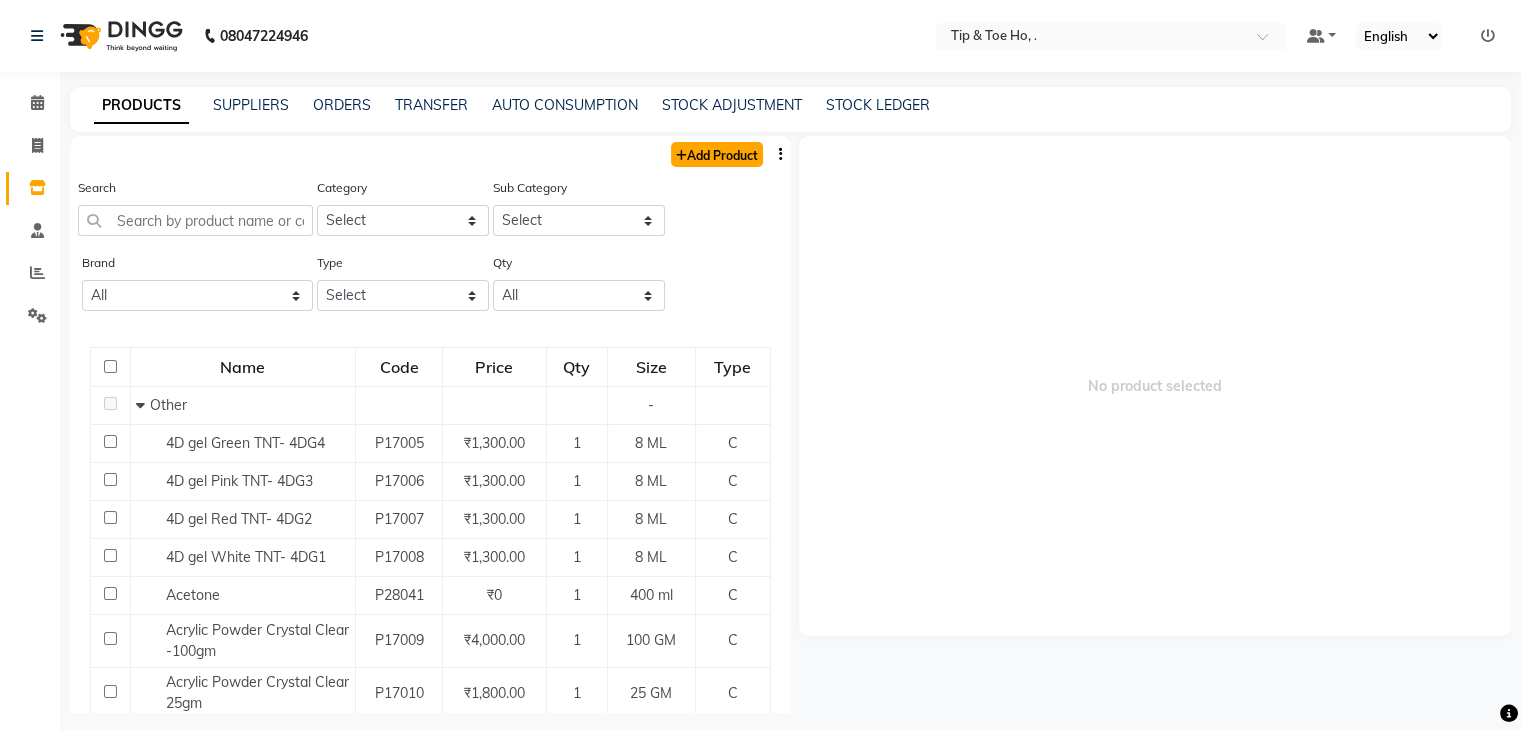 click on "Add Product" 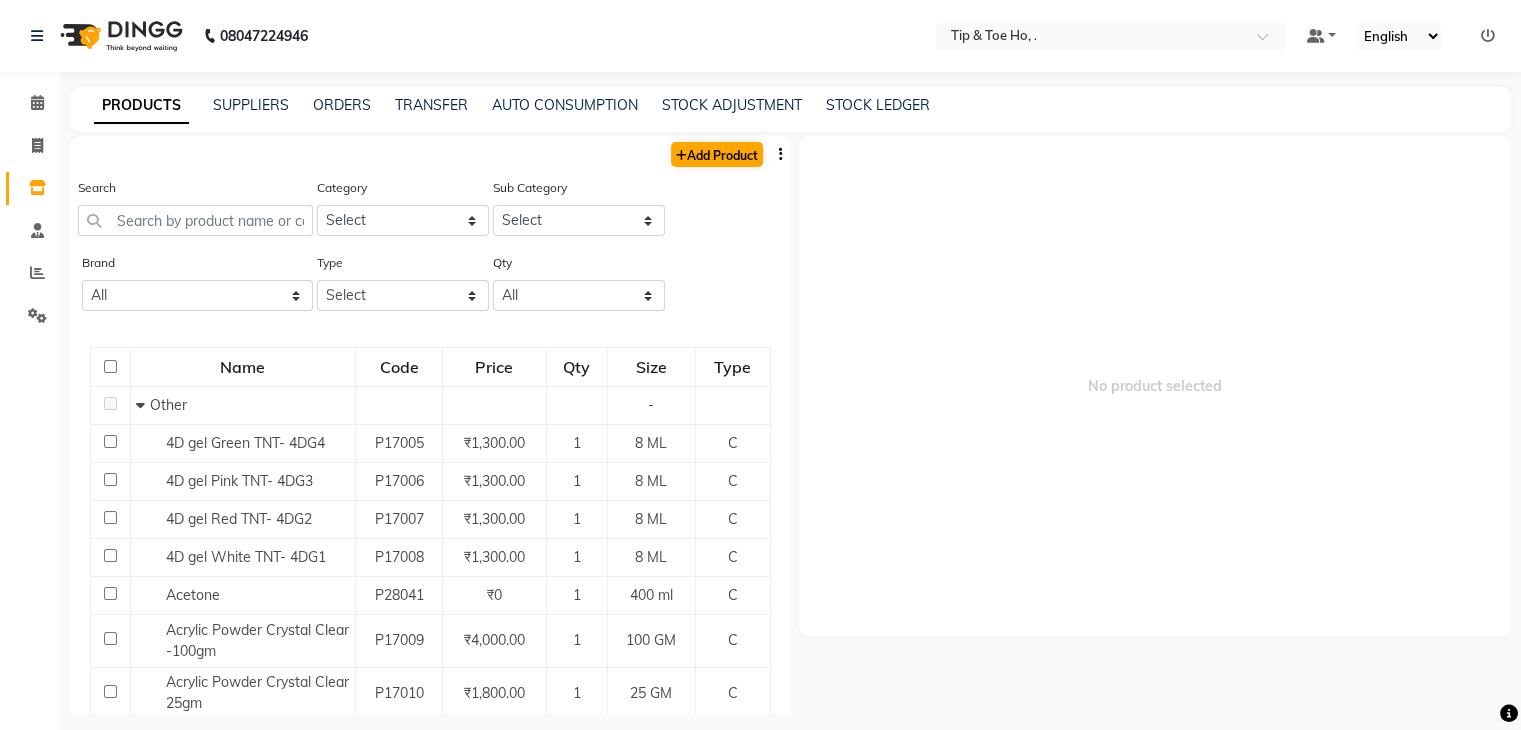 select on "true" 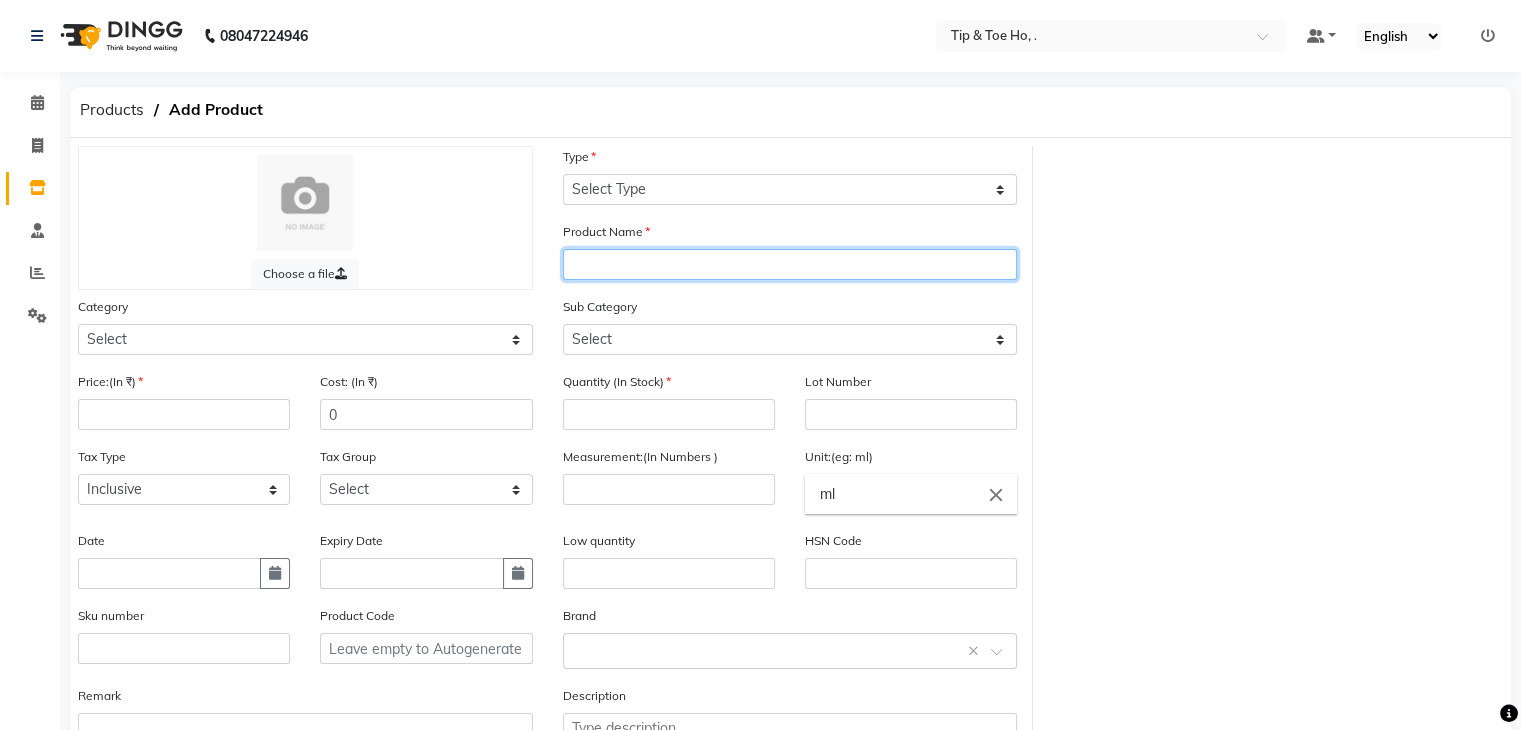 click 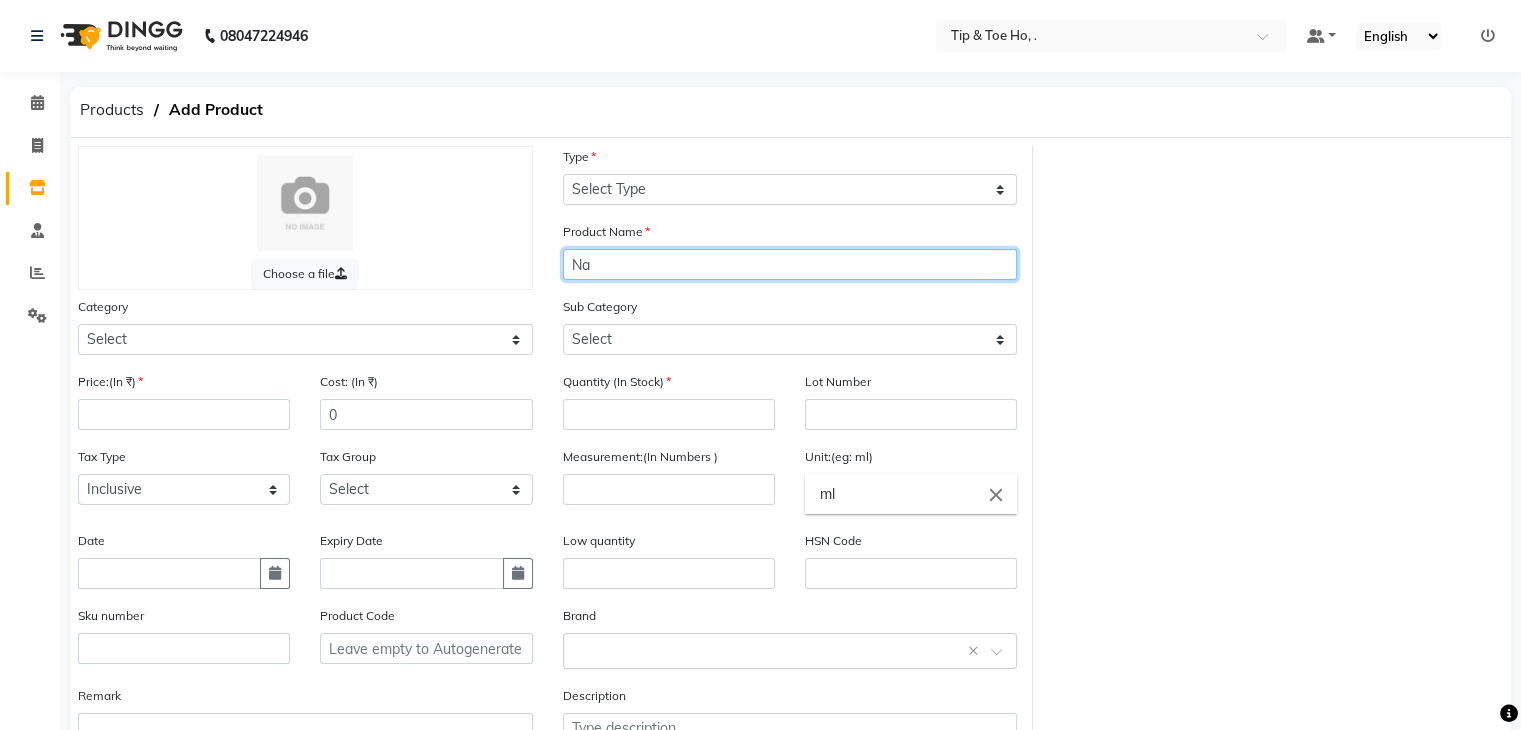 type on "N" 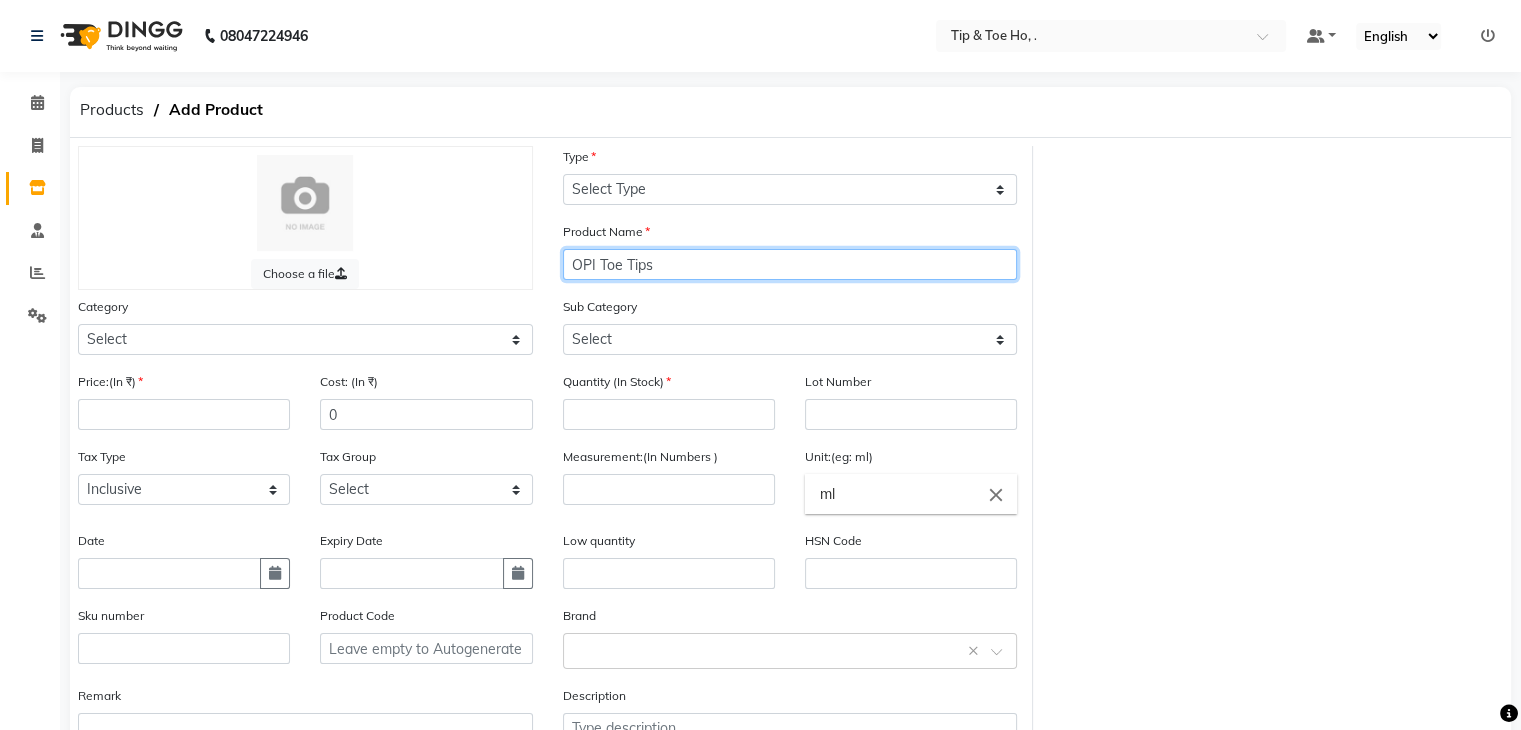 type on "OPI Toe Tips" 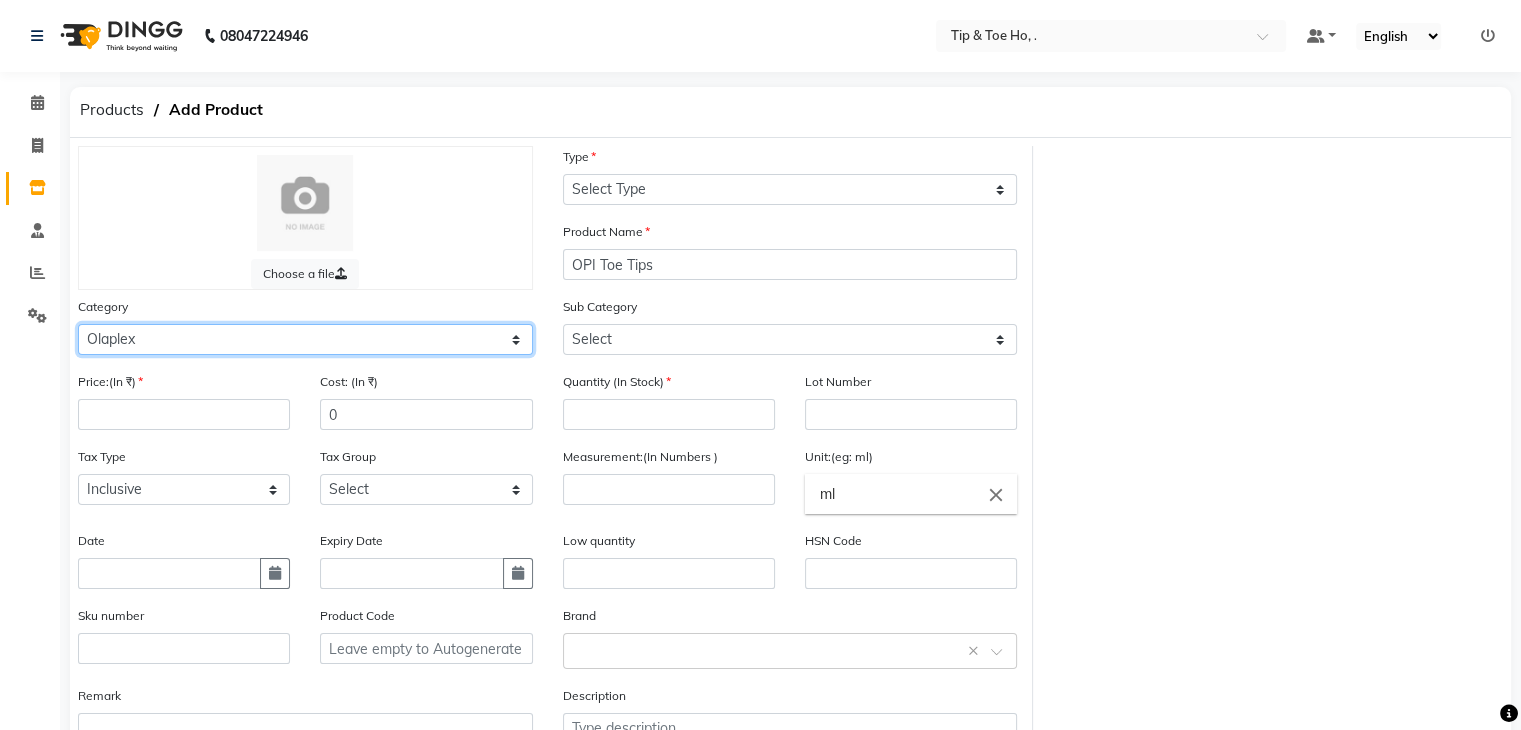 select on "801001000" 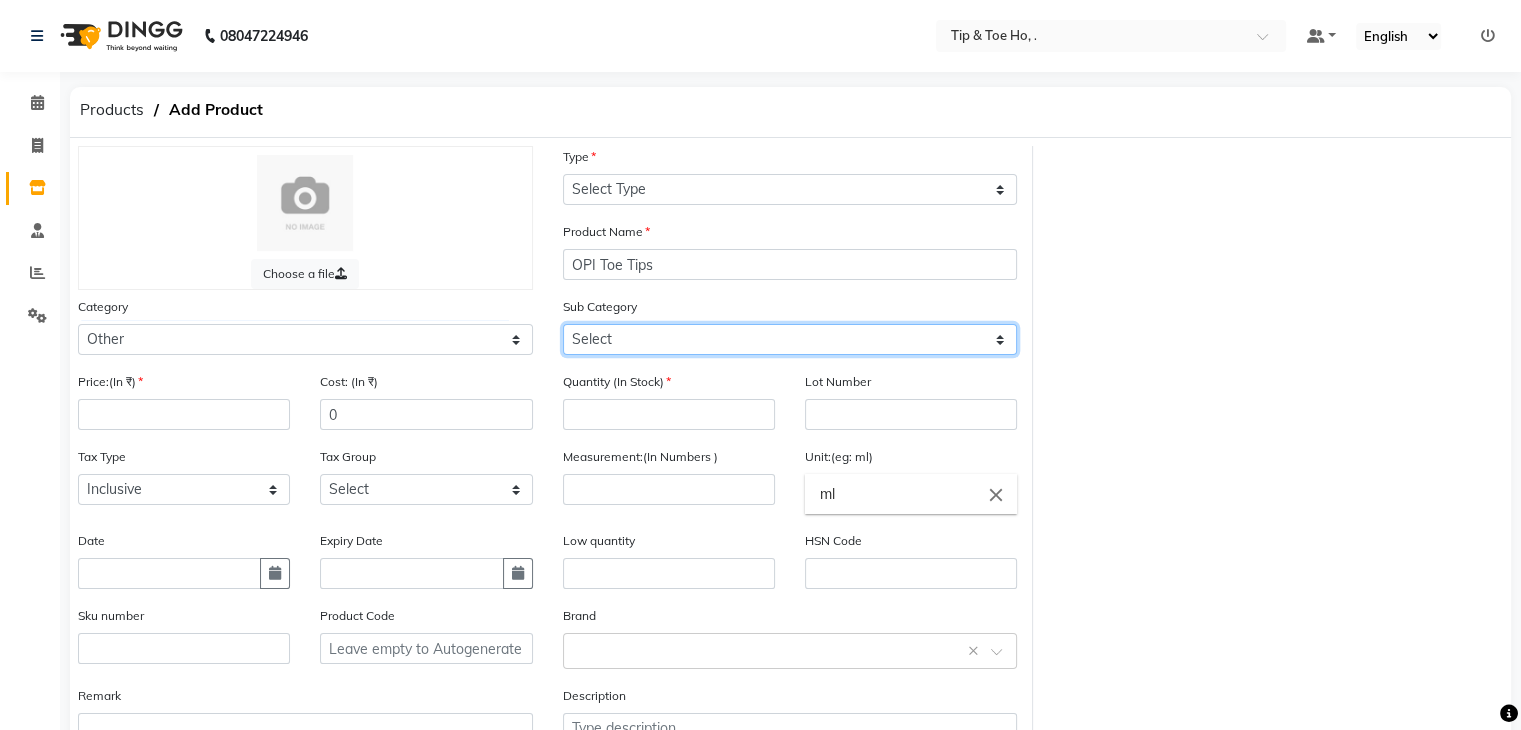 select on "801001002" 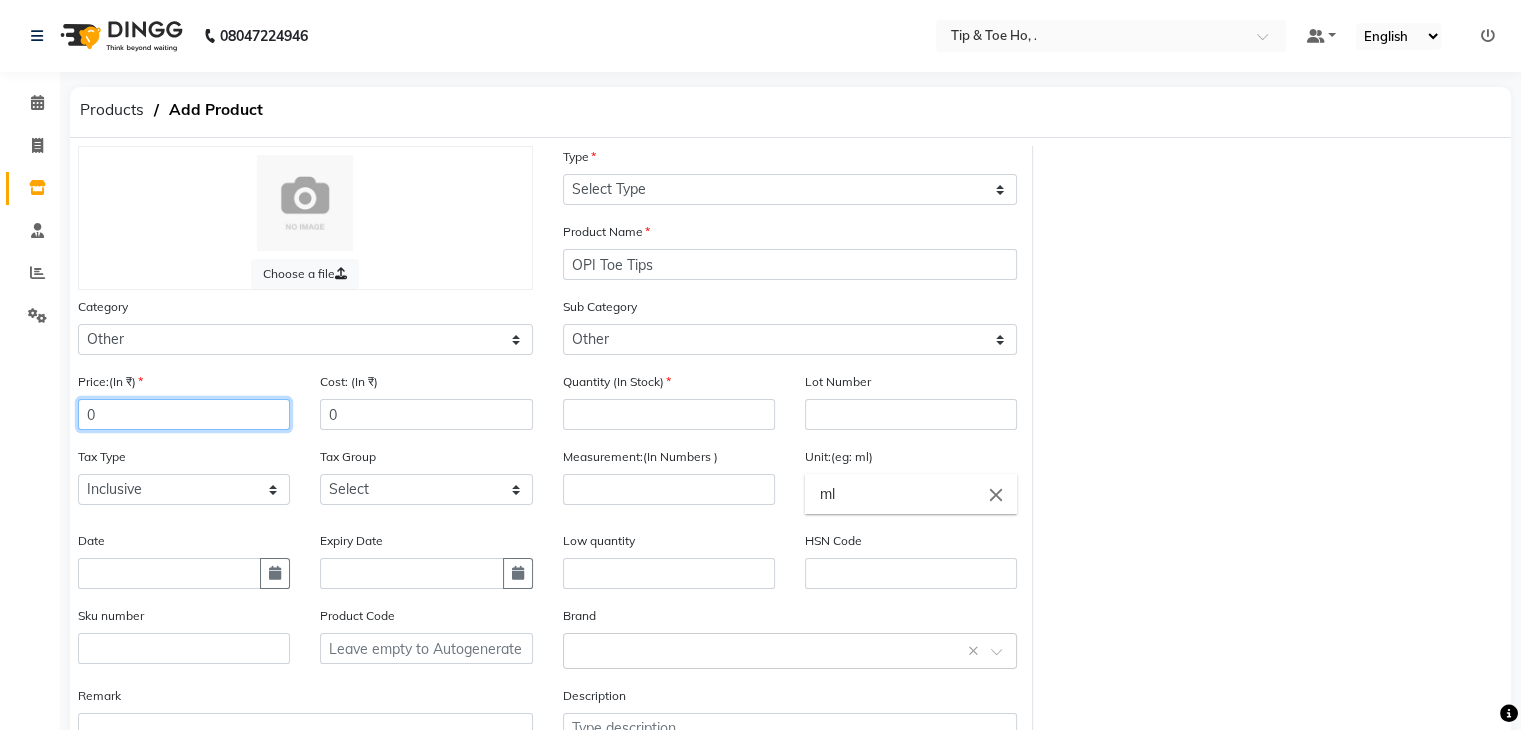 type on "0" 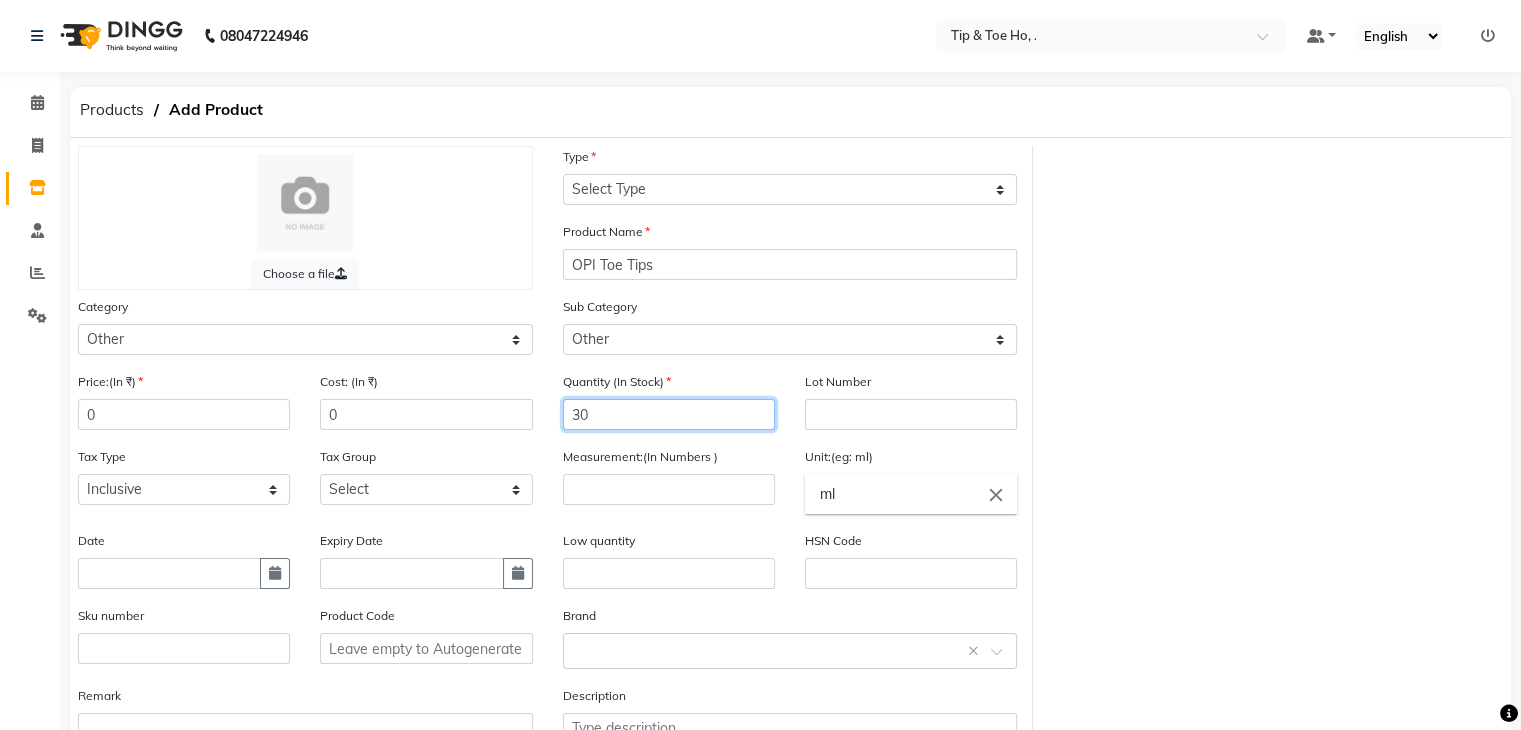type on "30" 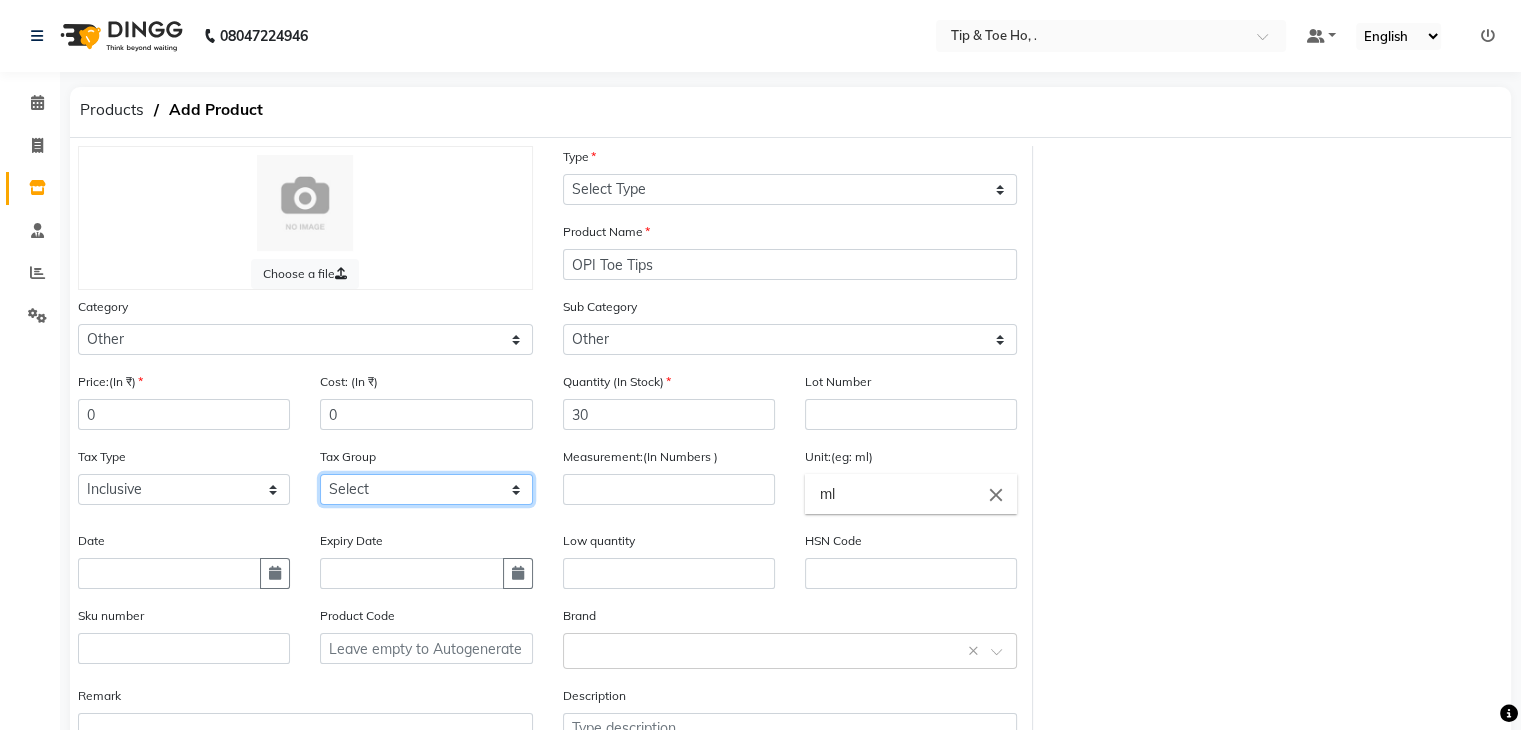 select on "4195" 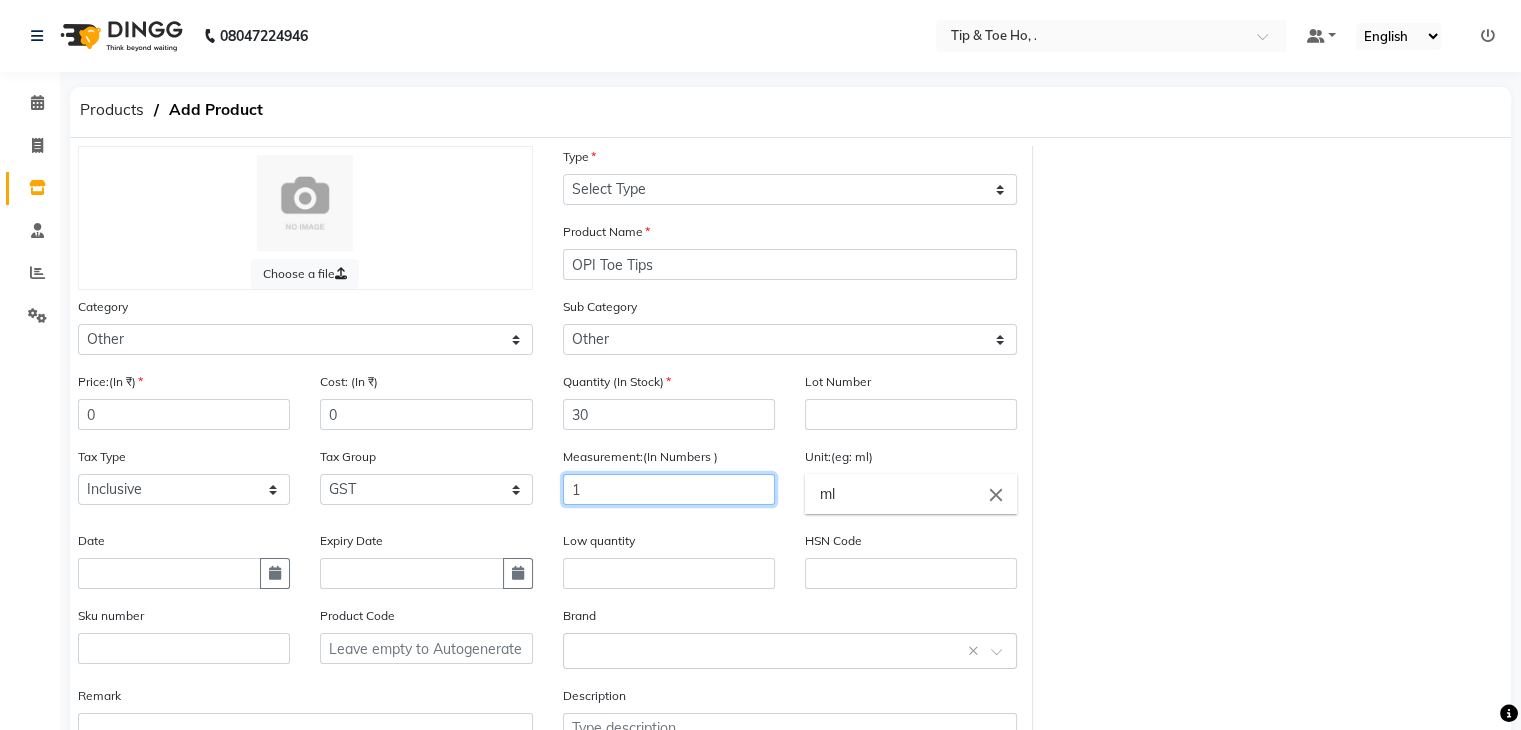 type on "1" 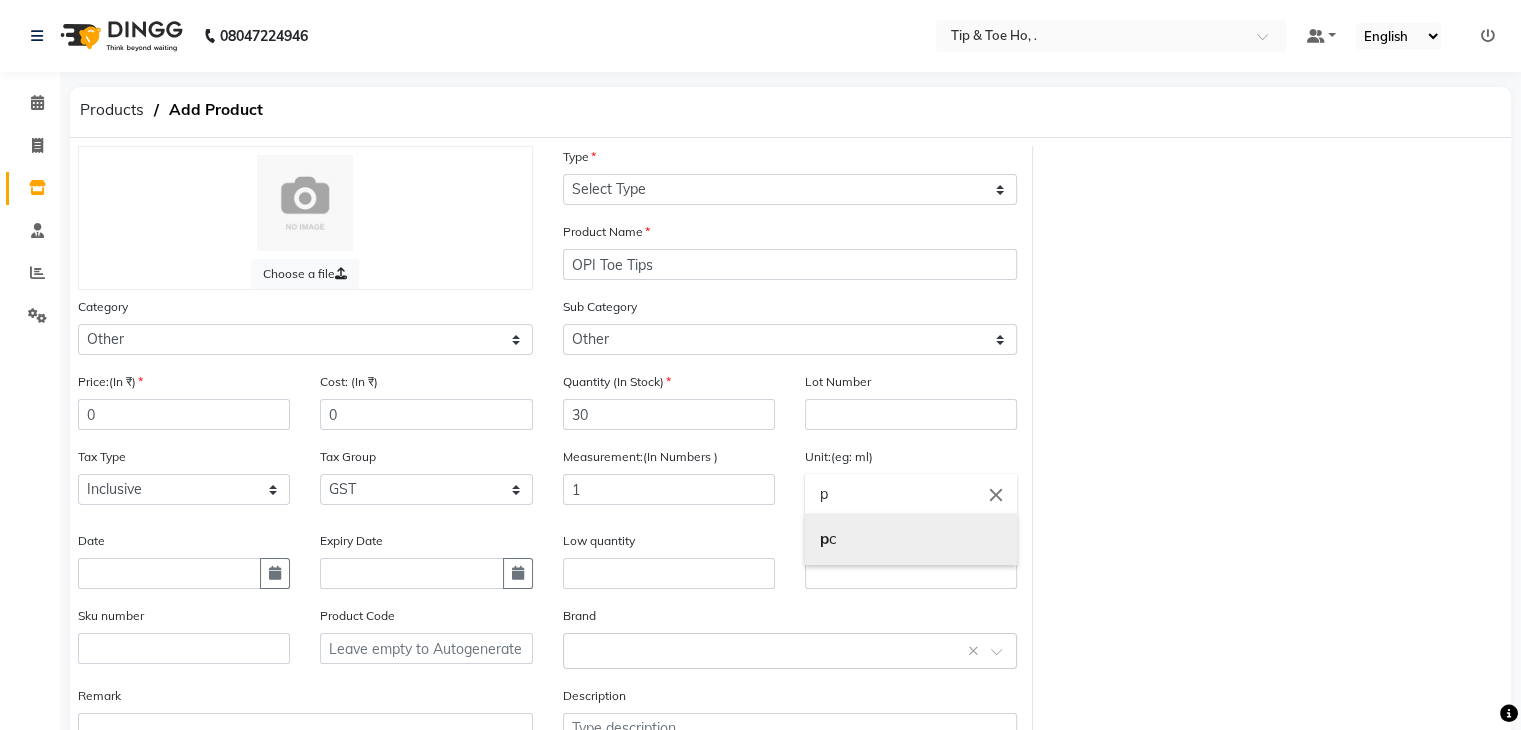 type on "pc" 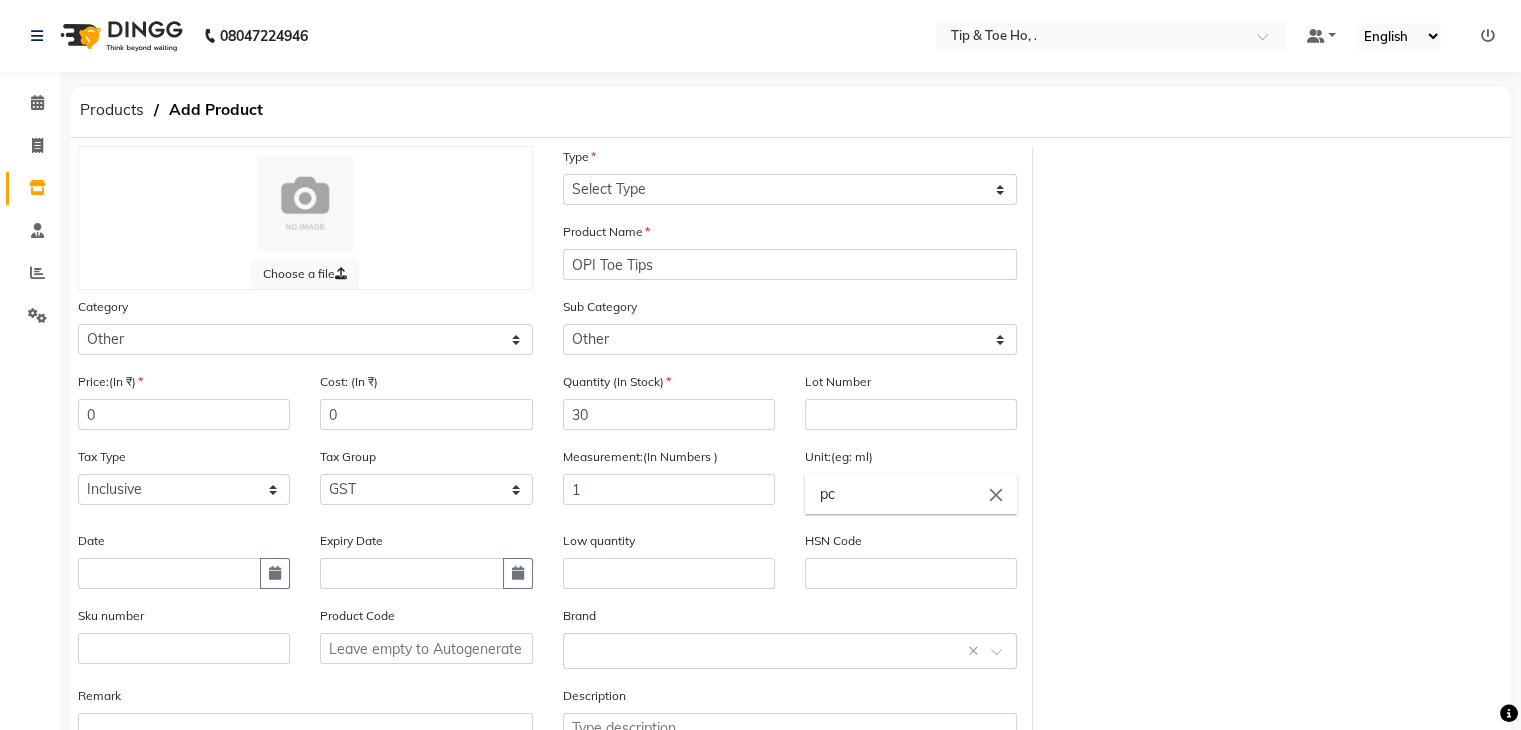 type 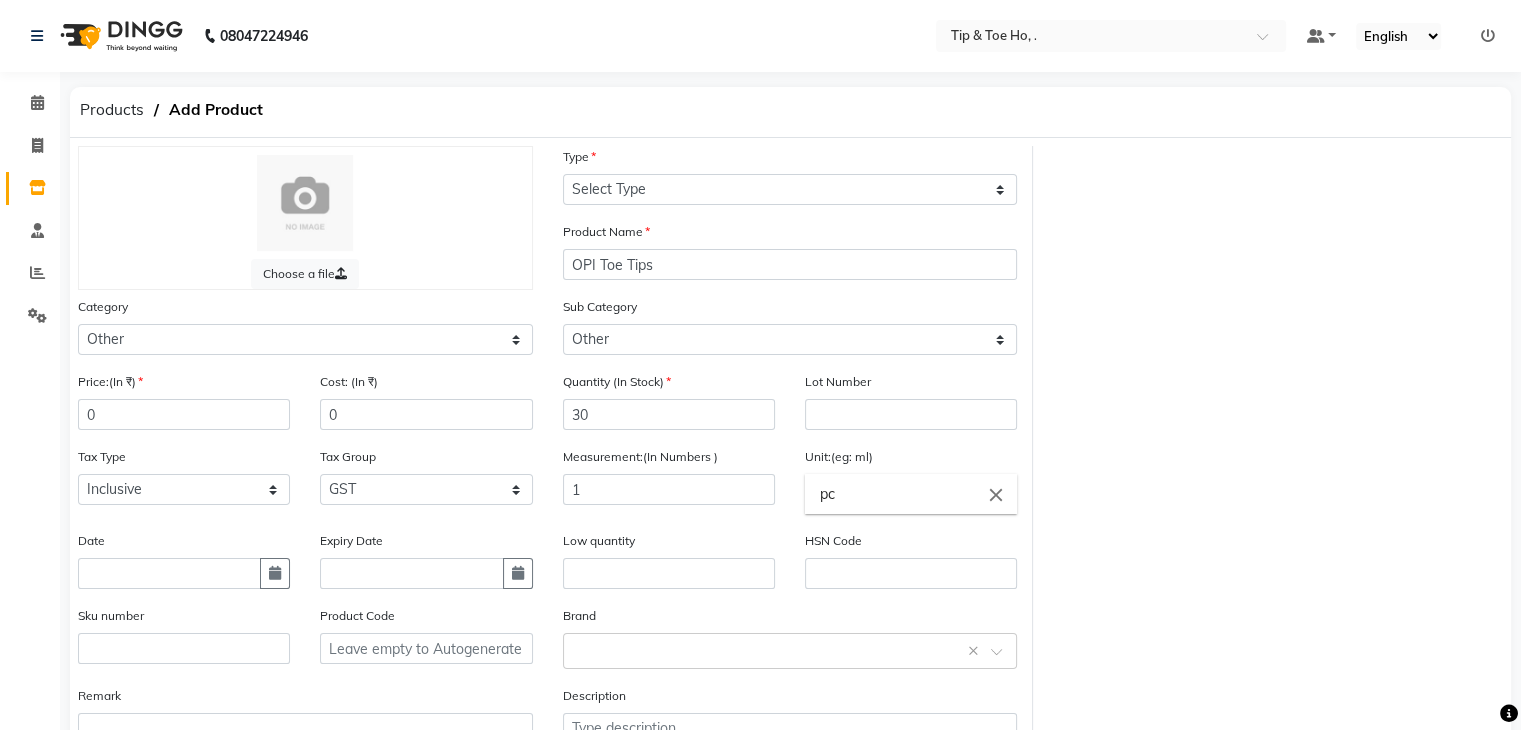 type 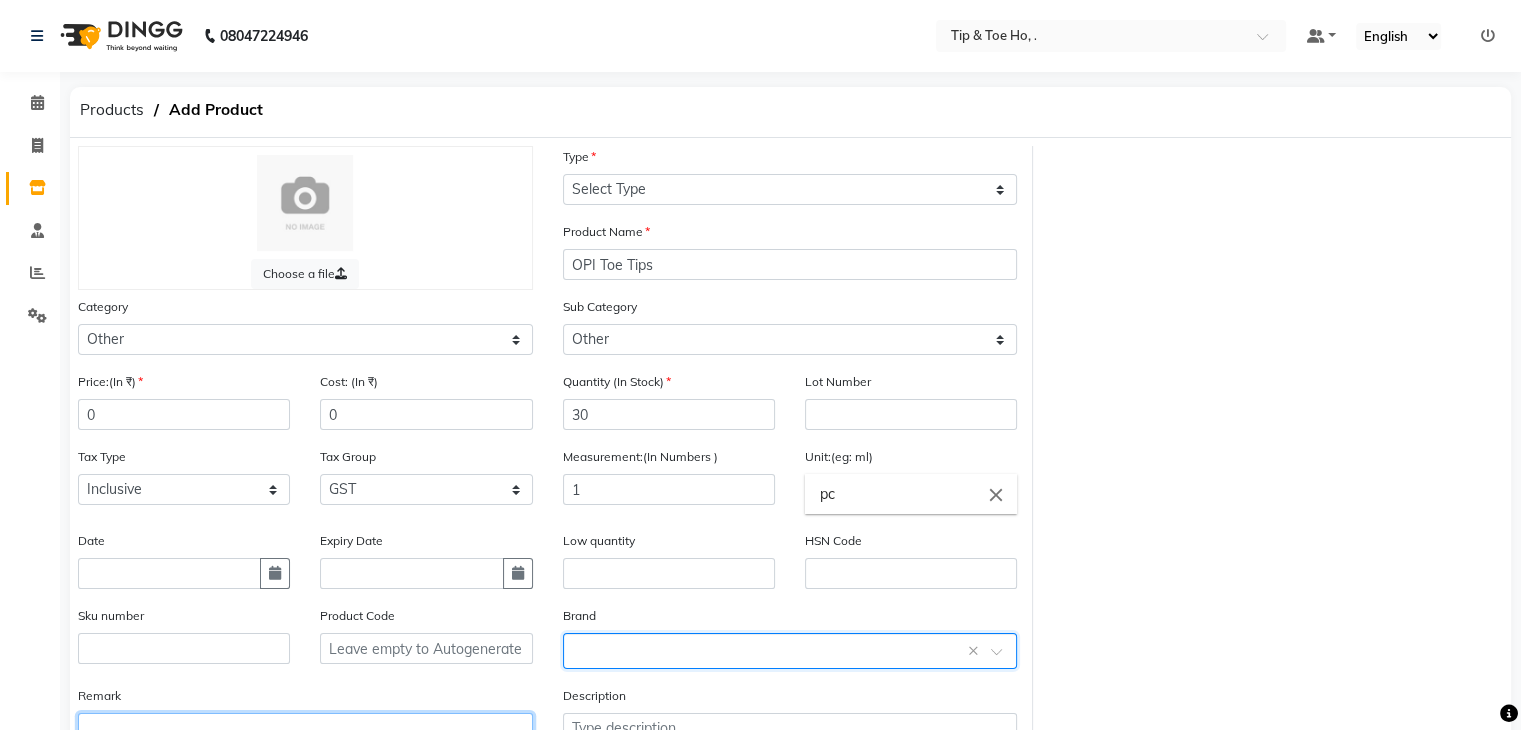 scroll, scrollTop: 17, scrollLeft: 0, axis: vertical 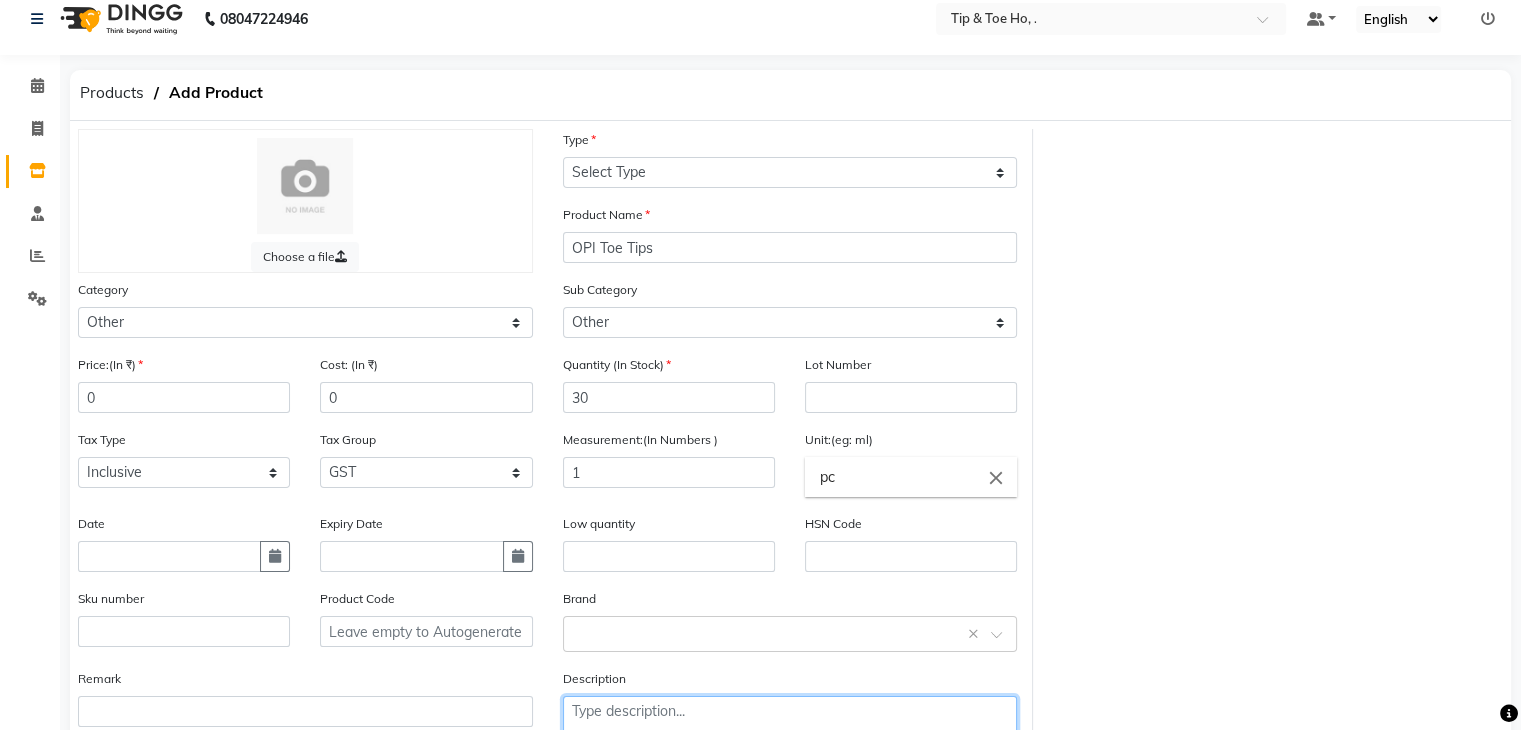 paste on "Tip And Toe" 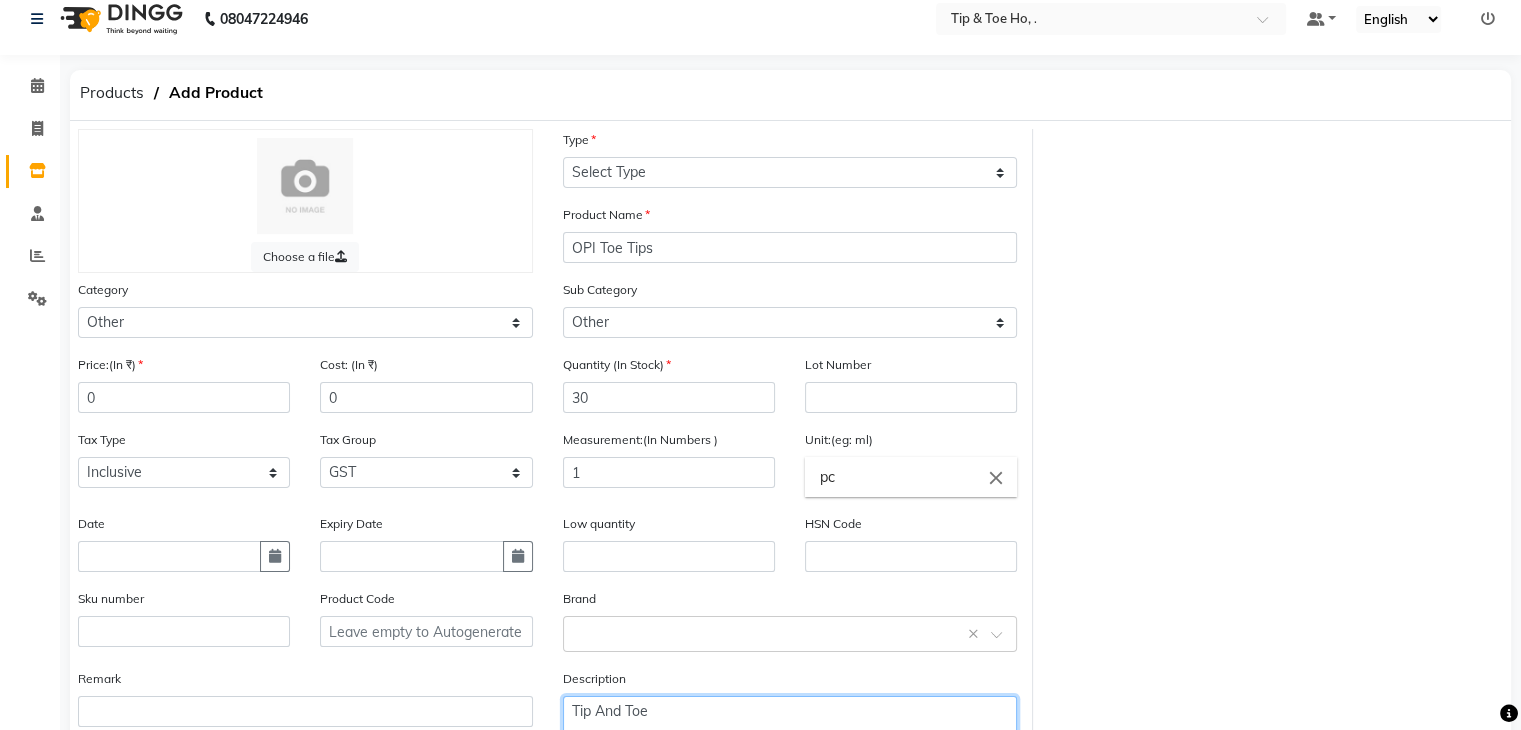 scroll, scrollTop: 38, scrollLeft: 0, axis: vertical 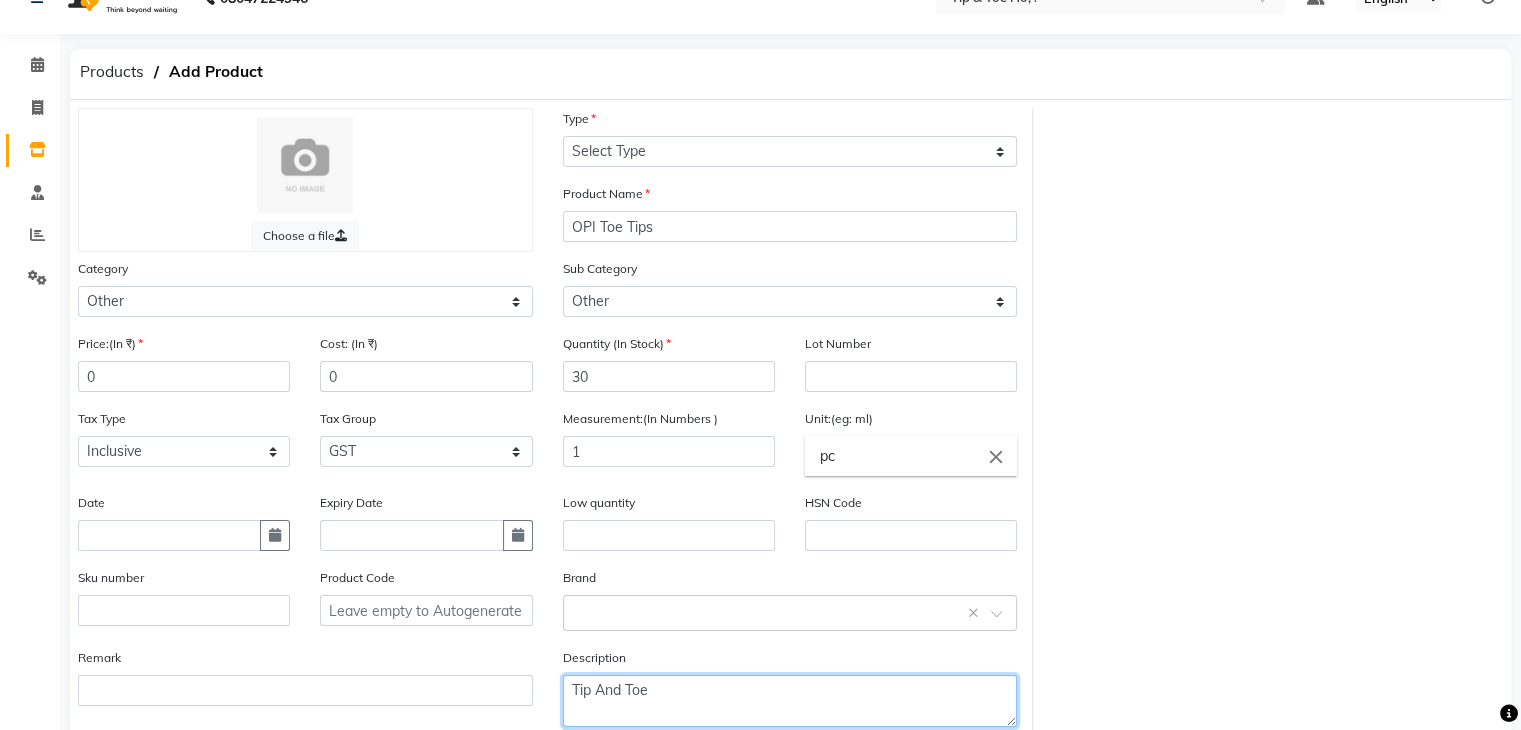 type on "Tip And Toe" 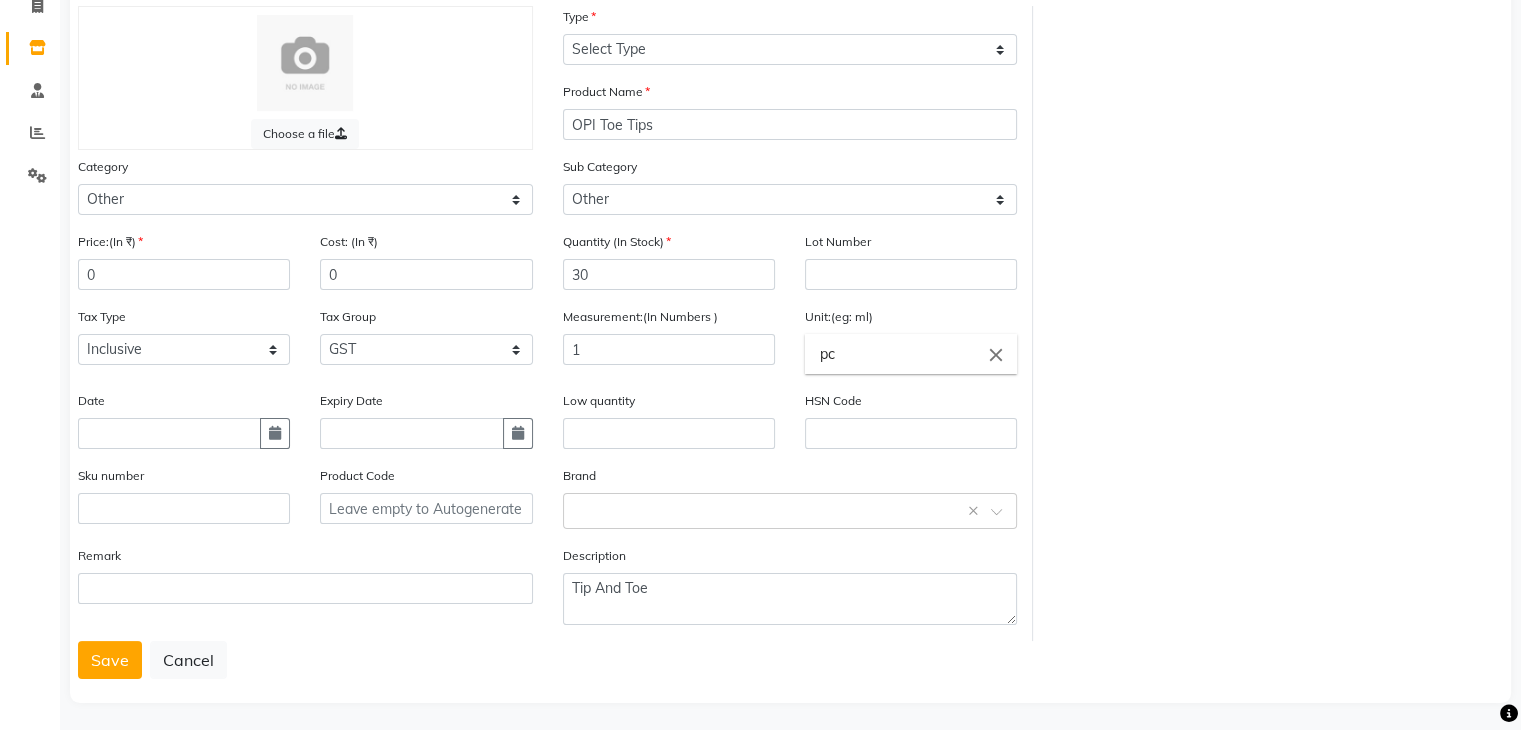 type 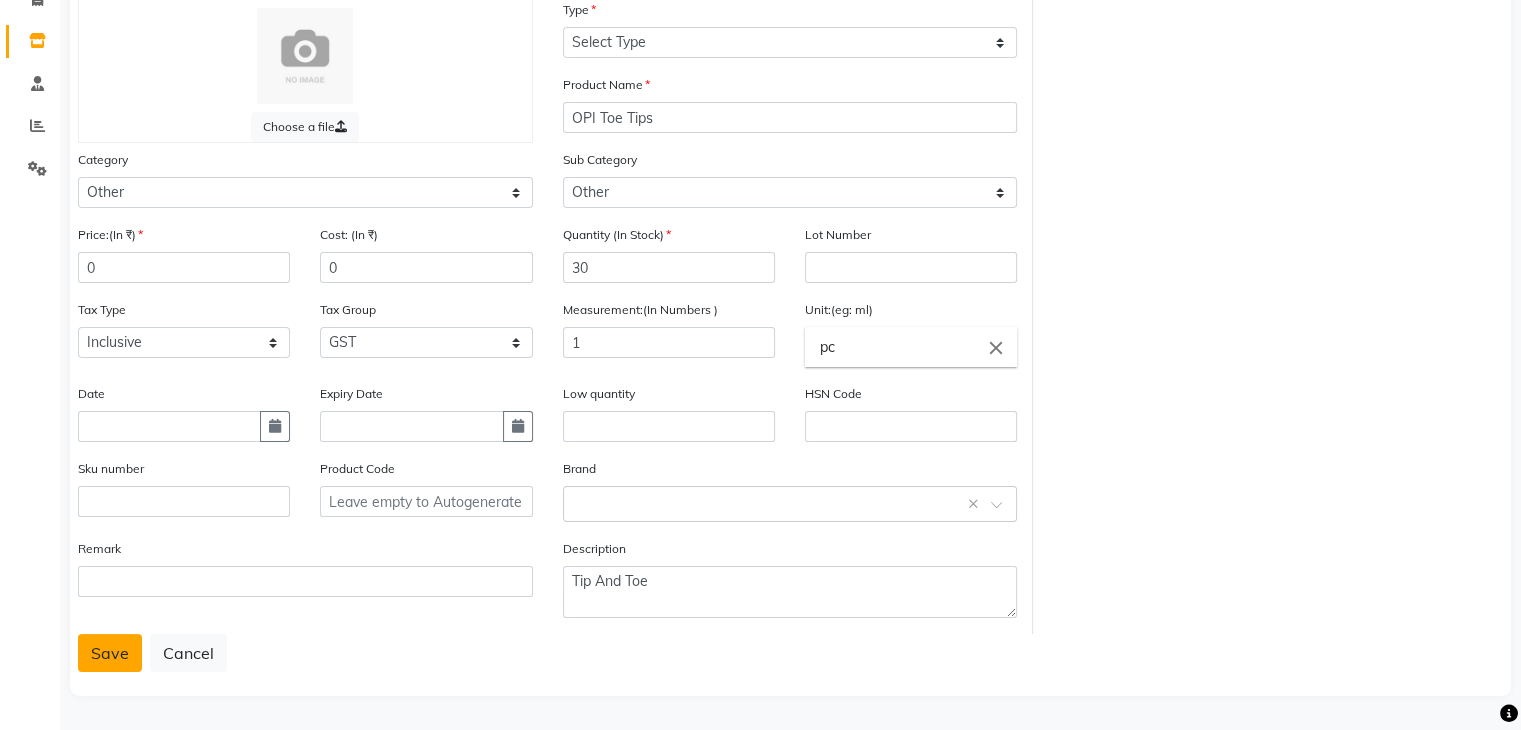 click on "Save" 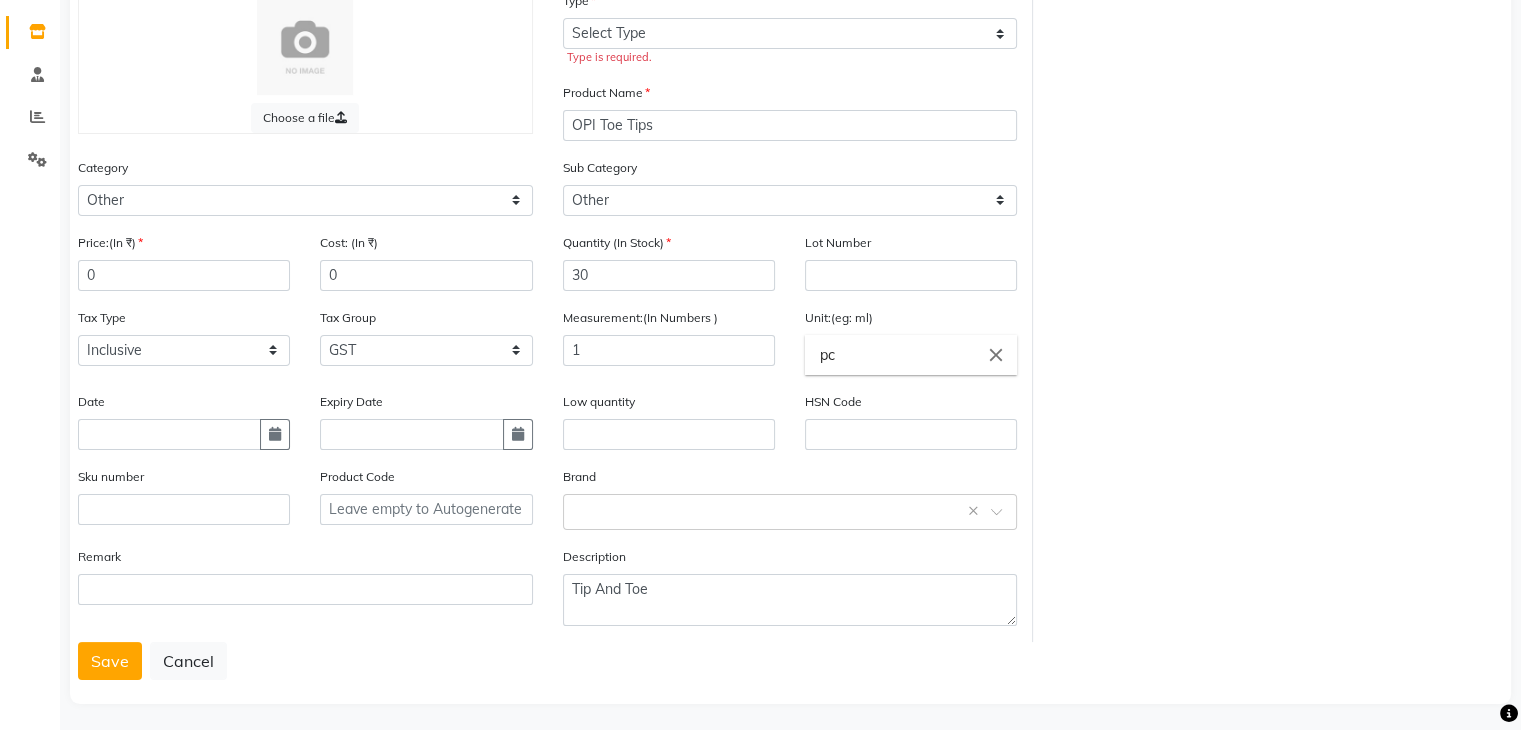 scroll, scrollTop: 0, scrollLeft: 0, axis: both 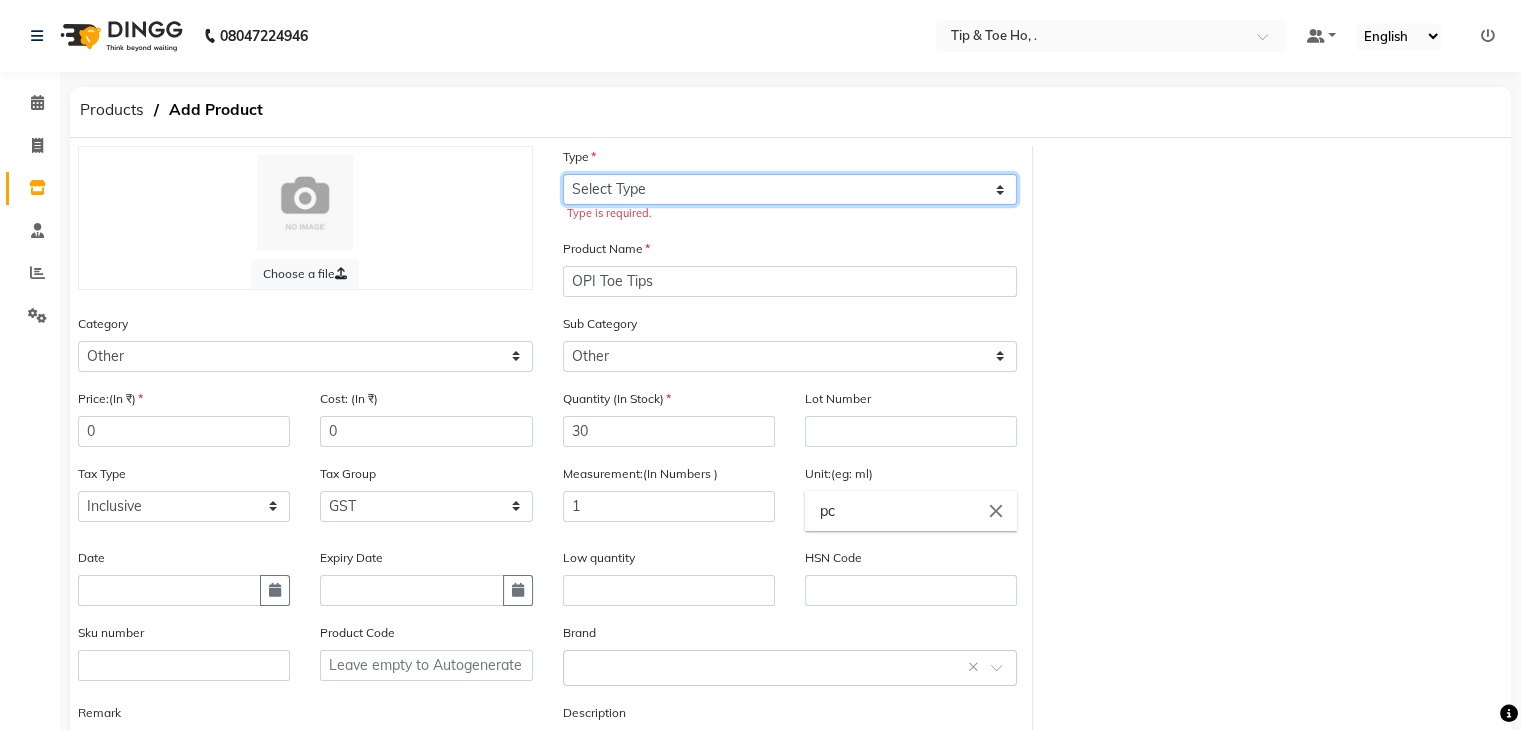 click on "Select Type Both Retail Consumable" 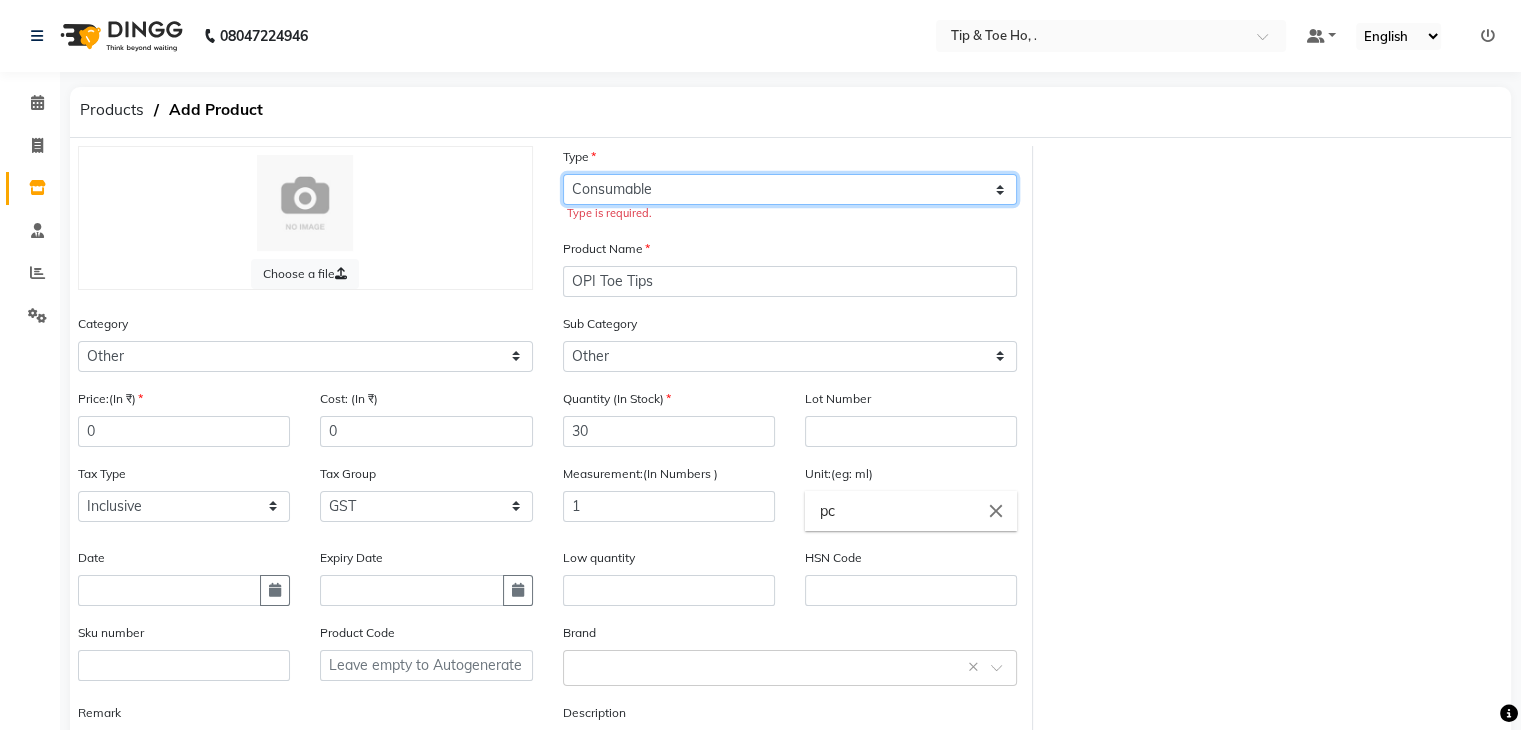 click on "Select Type Both Retail Consumable" 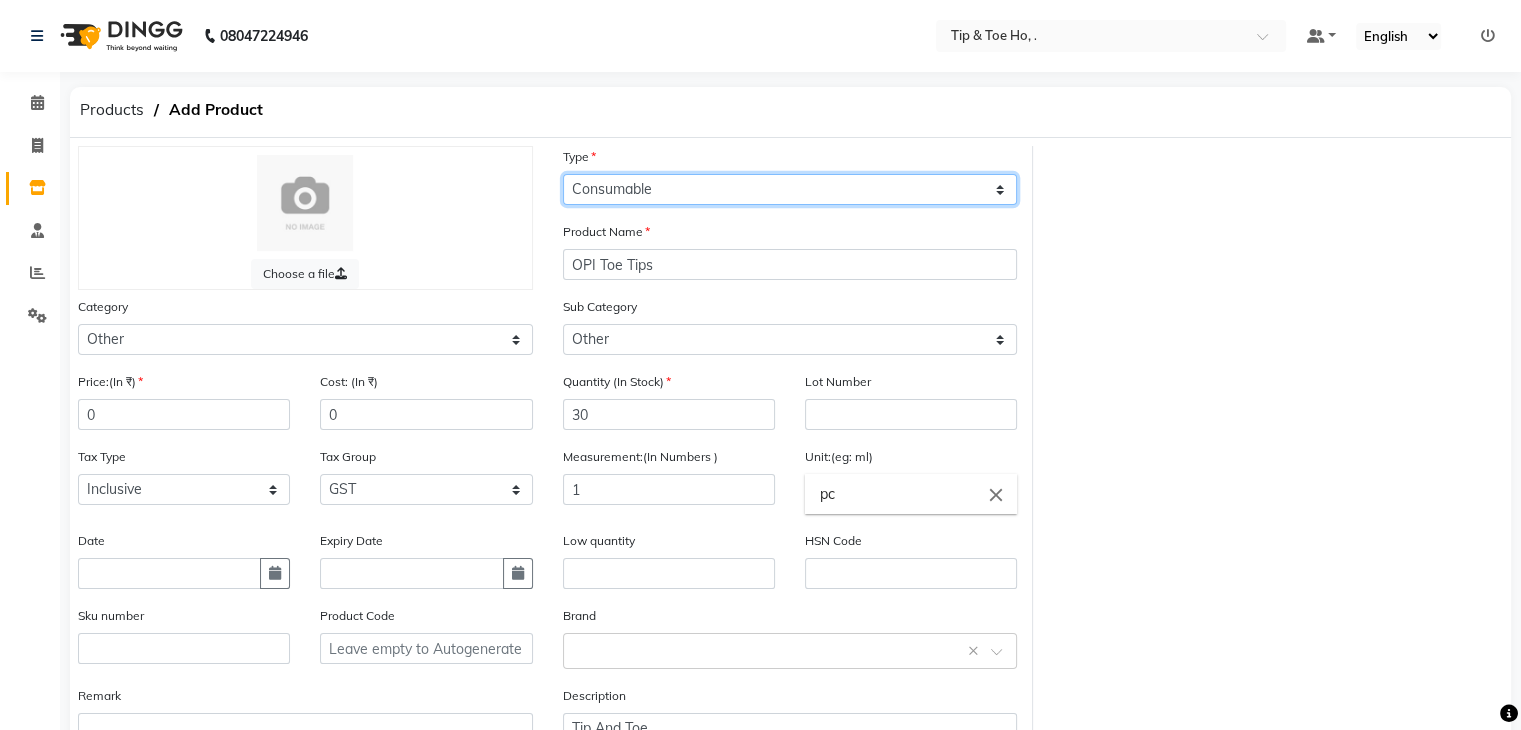 scroll, scrollTop: 156, scrollLeft: 0, axis: vertical 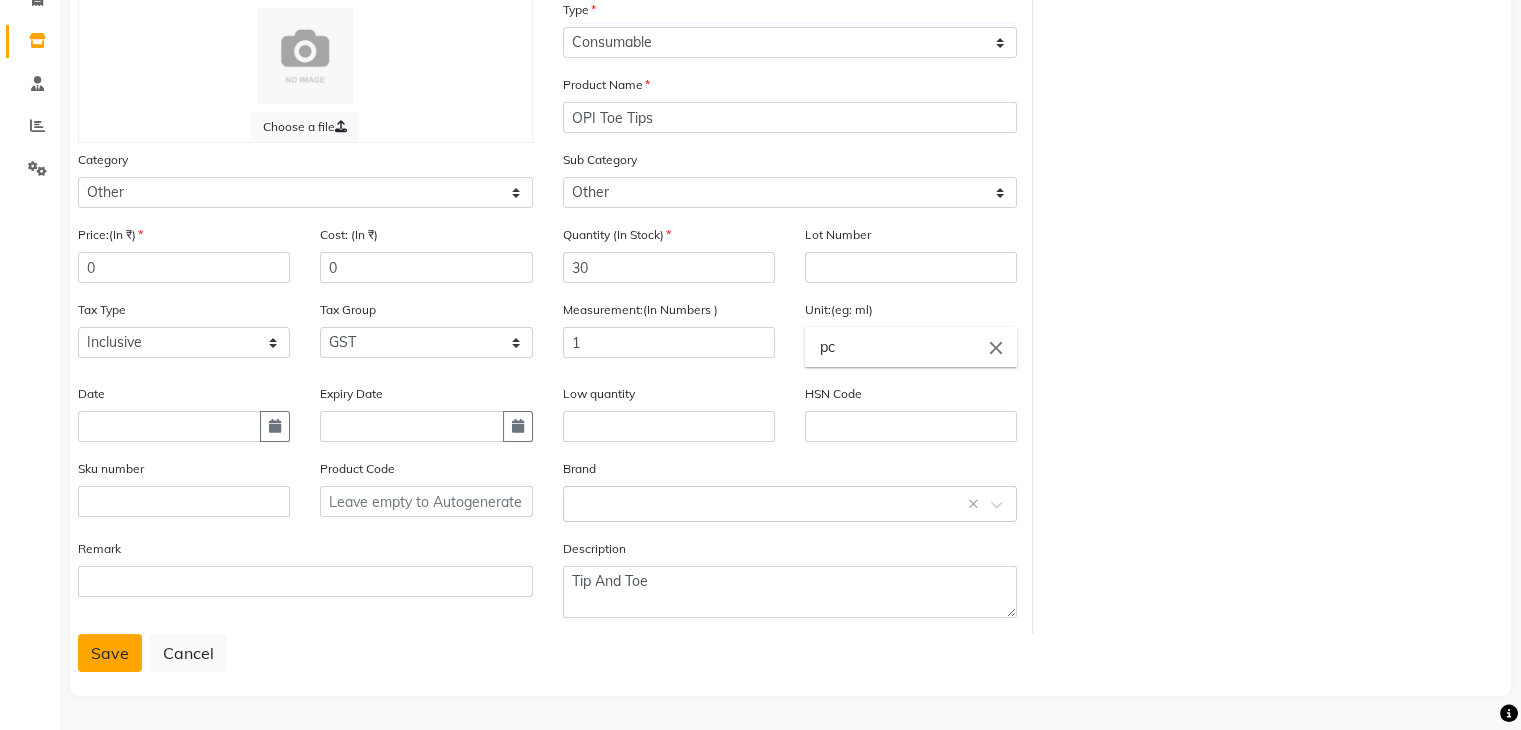 click on "Save" 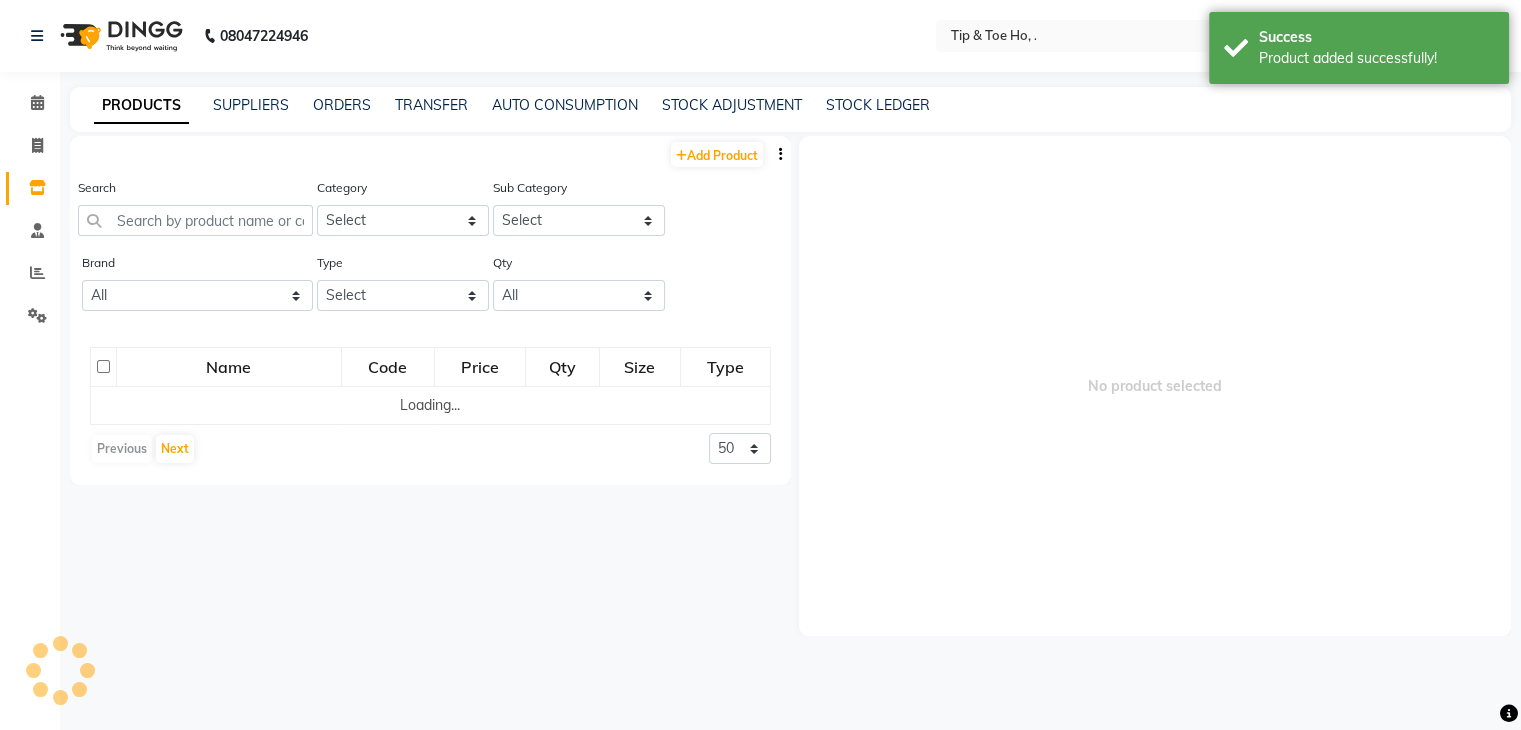 scroll, scrollTop: 0, scrollLeft: 0, axis: both 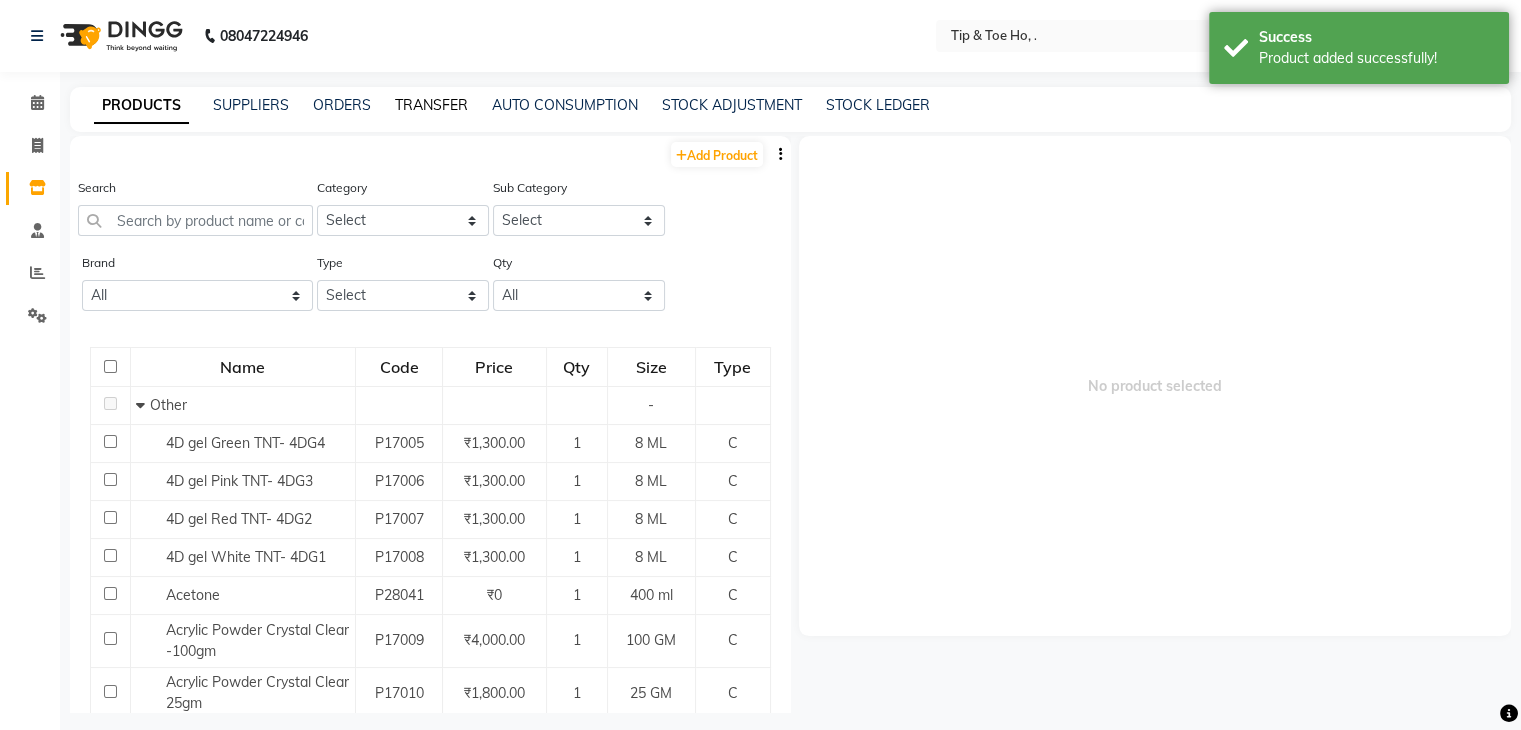 click on "TRANSFER" 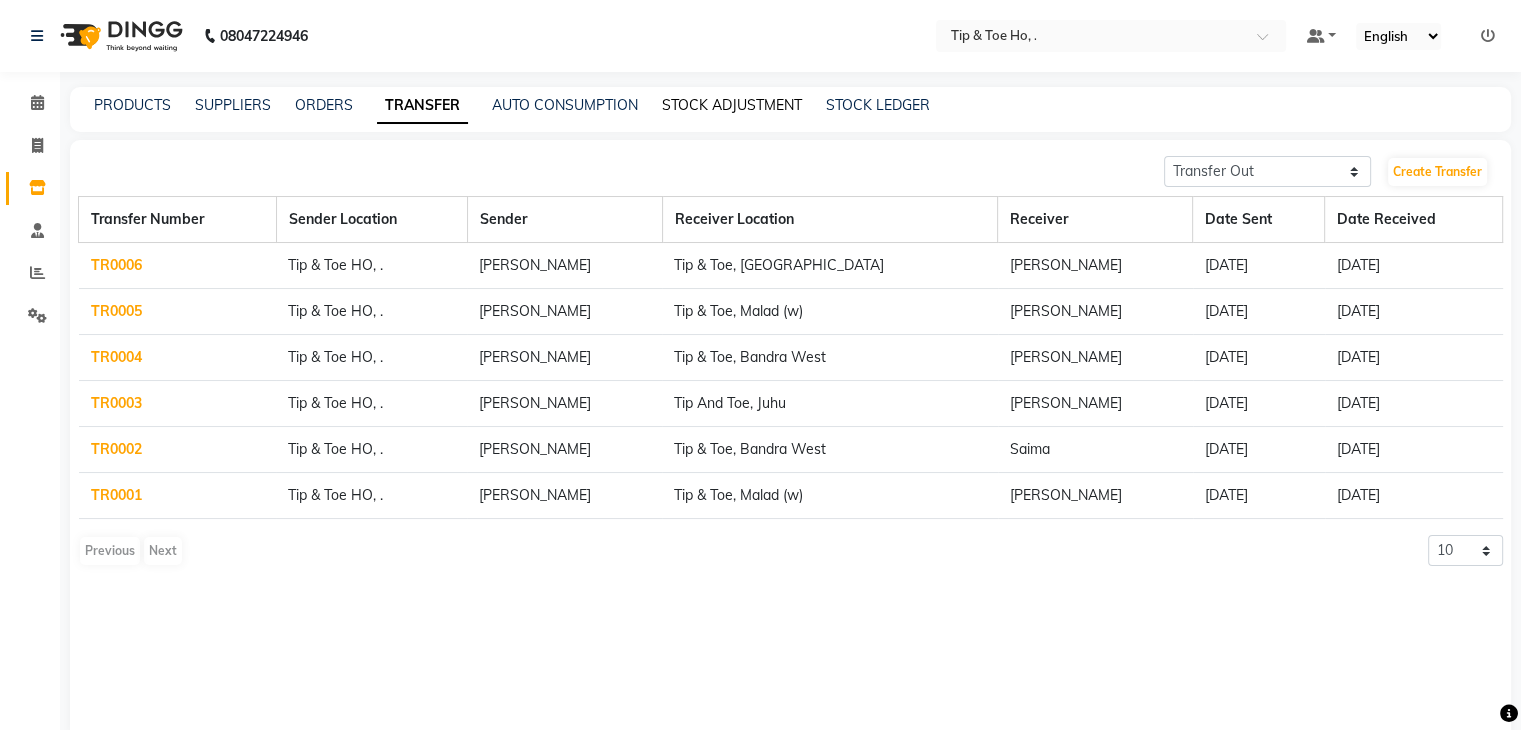 click on "STOCK ADJUSTMENT" 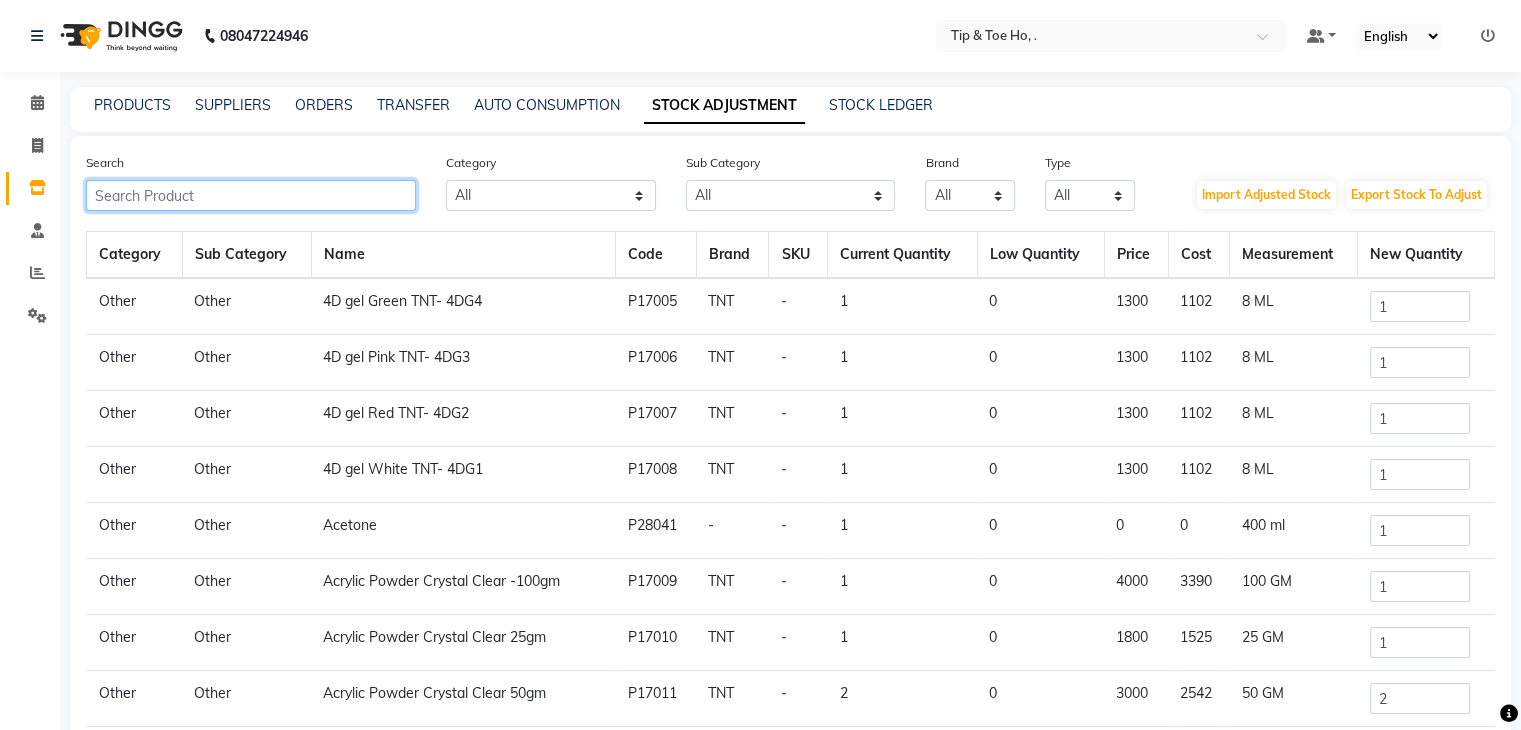 click 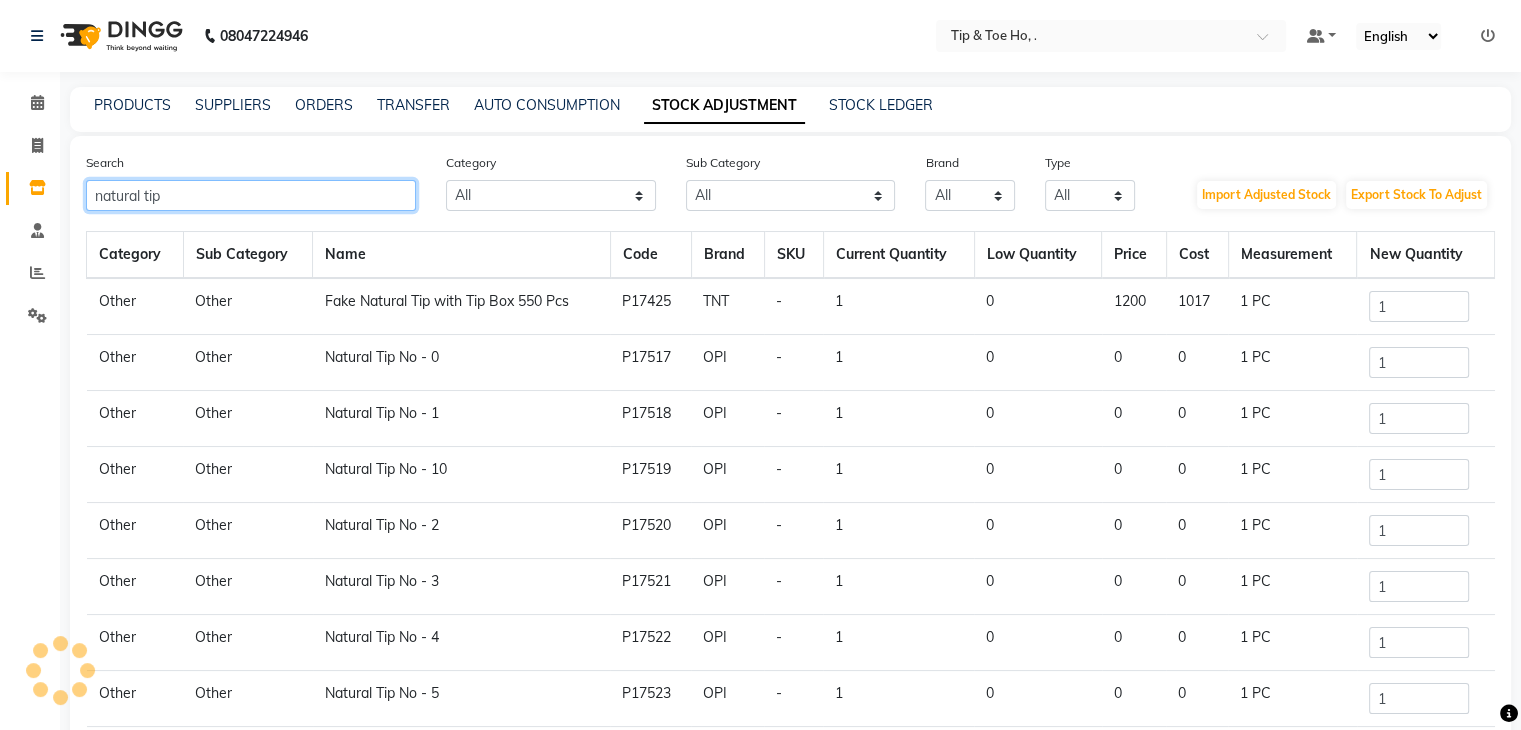 type on "natural tip" 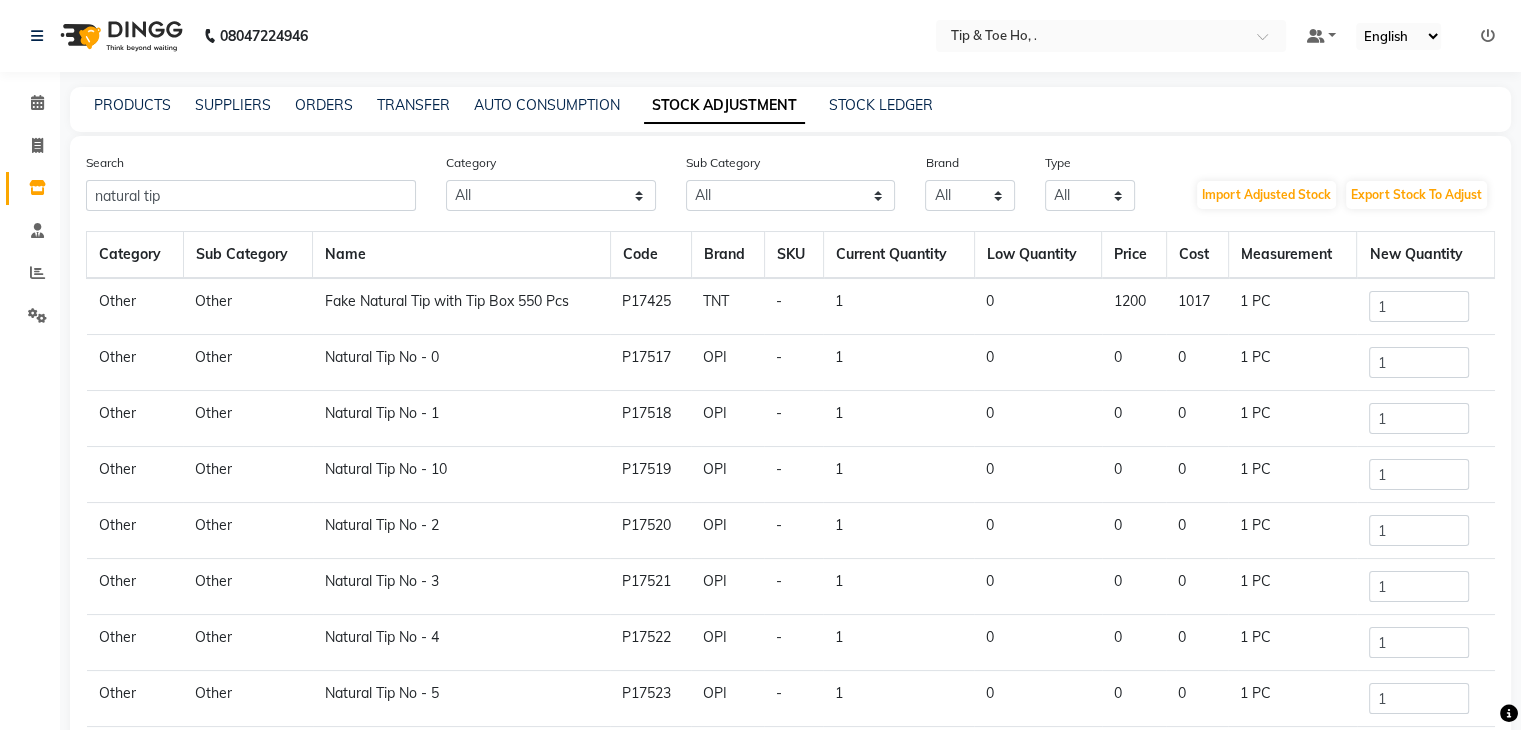 click on "1" 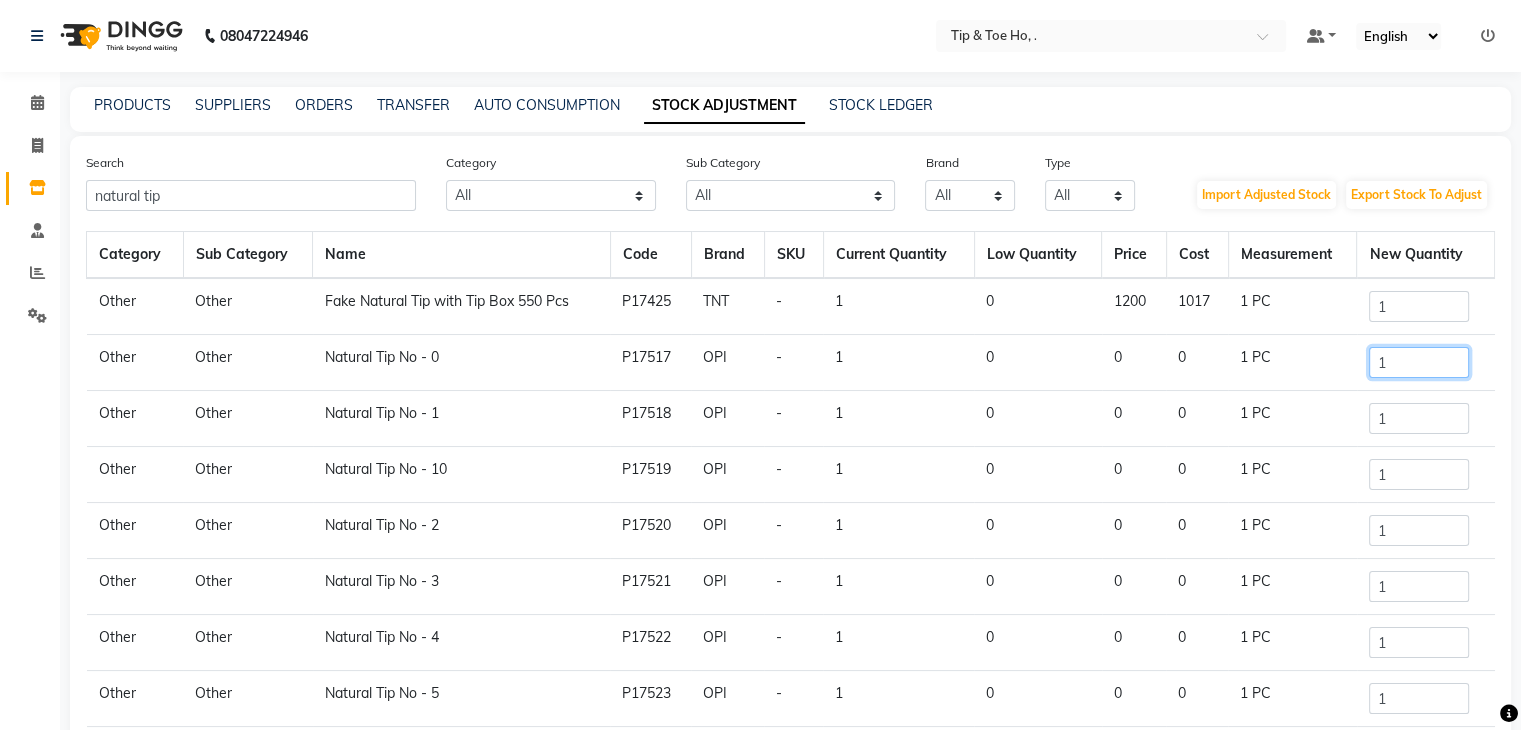 click on "1" 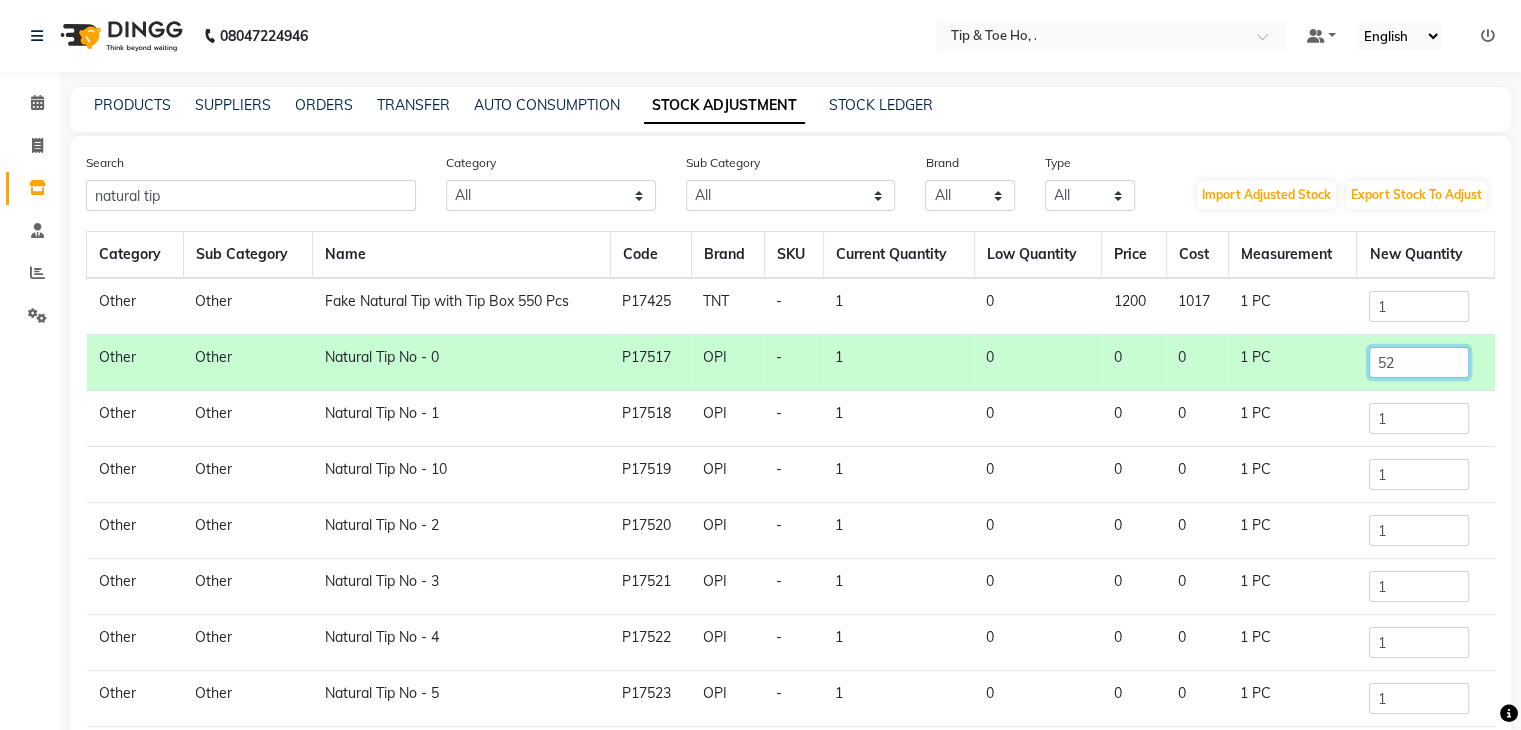 type on "52" 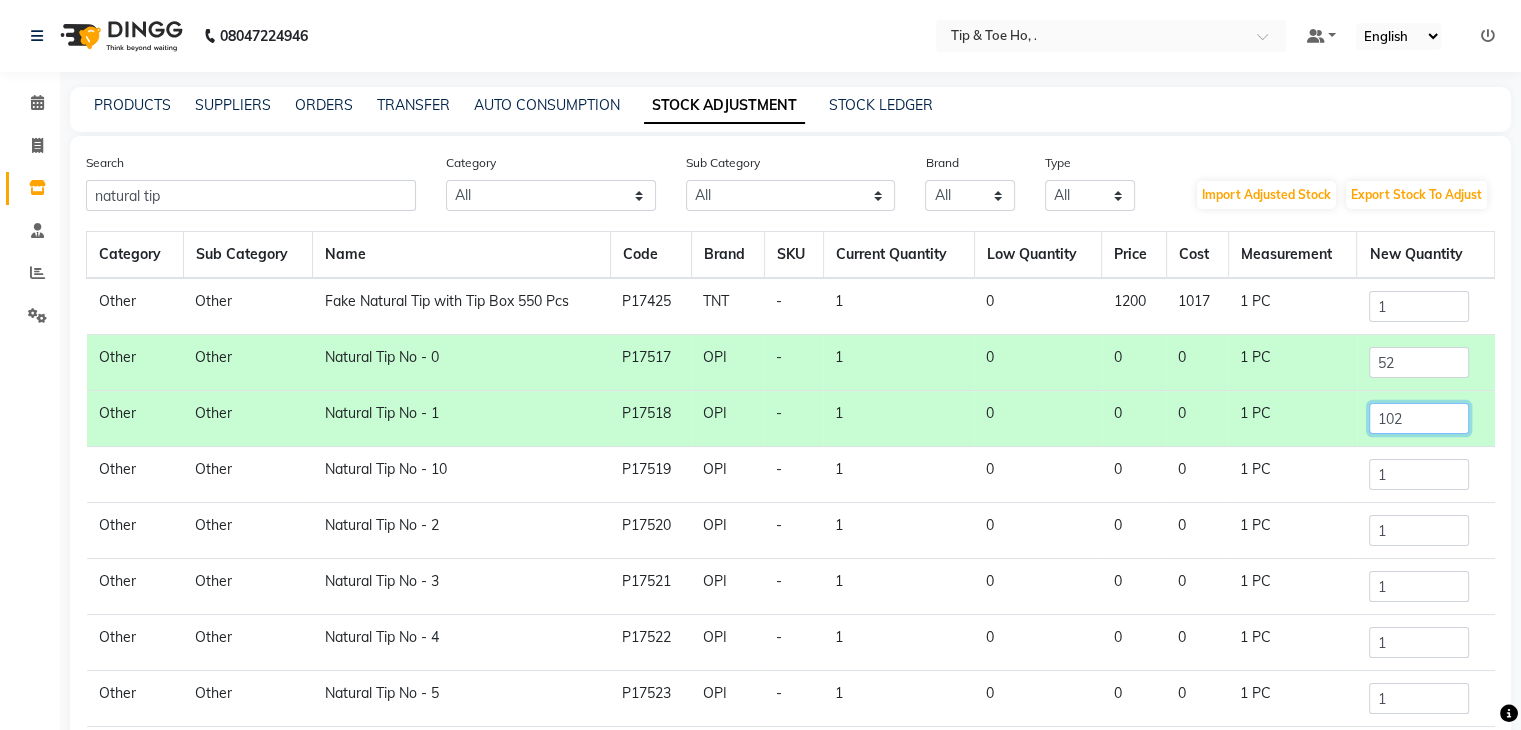 type on "102" 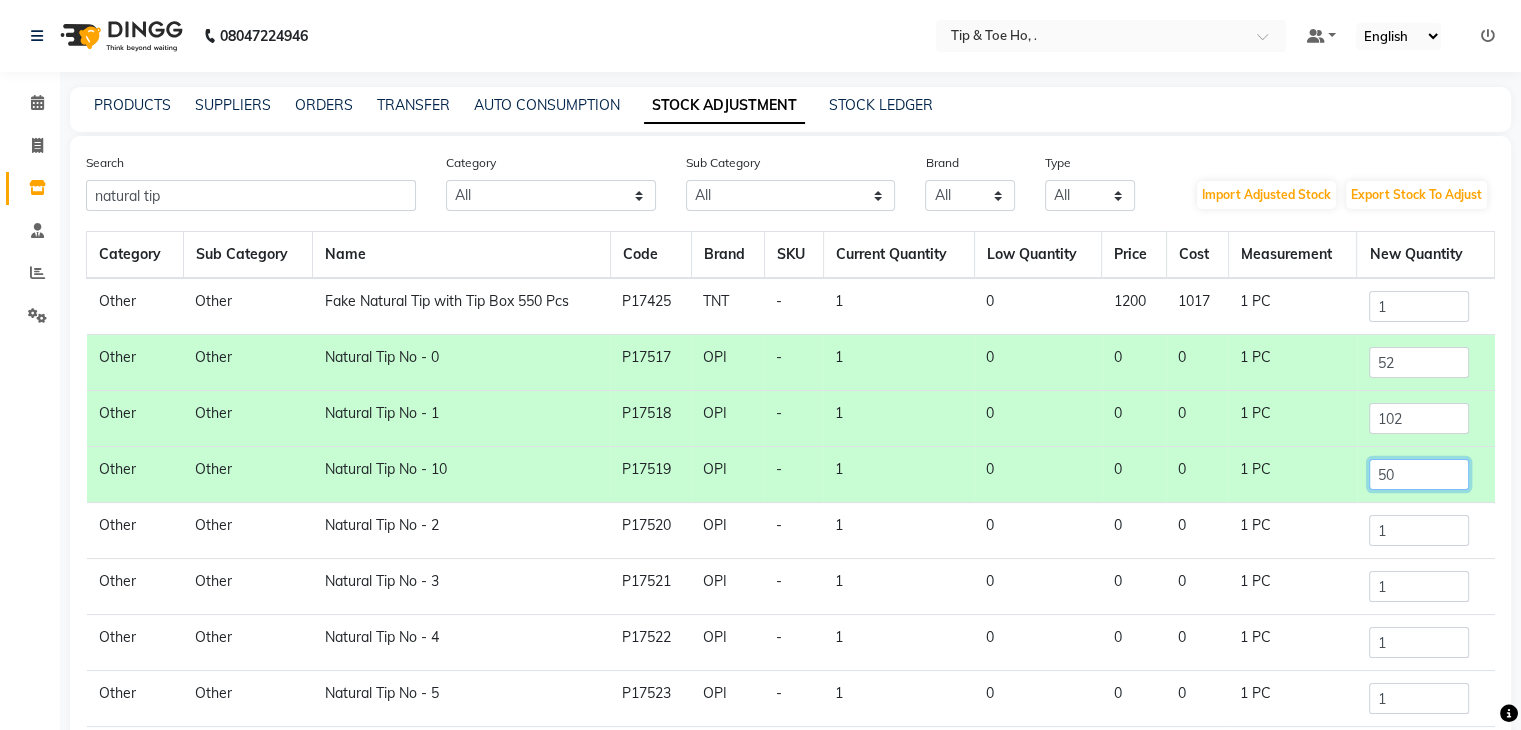 type on "50" 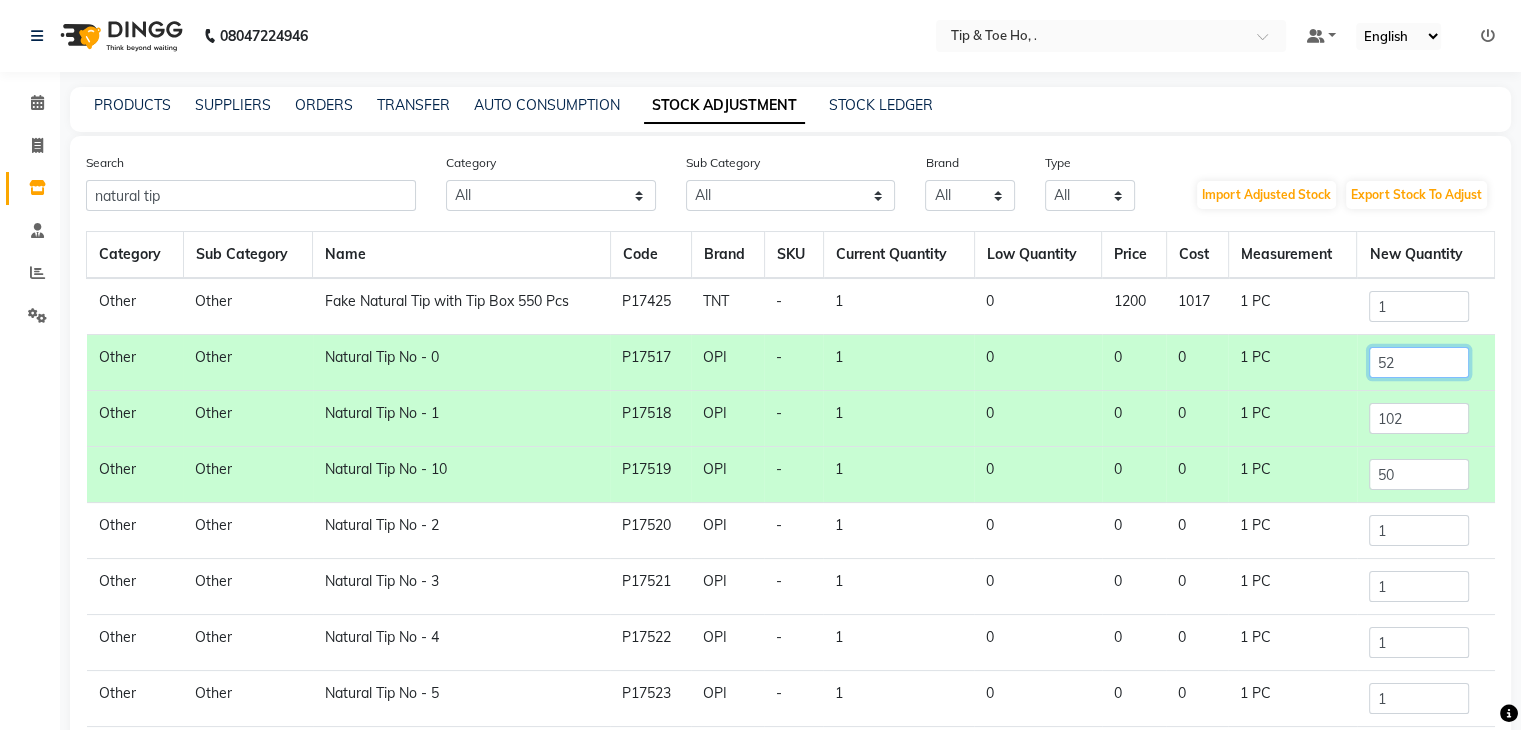 click on "52" 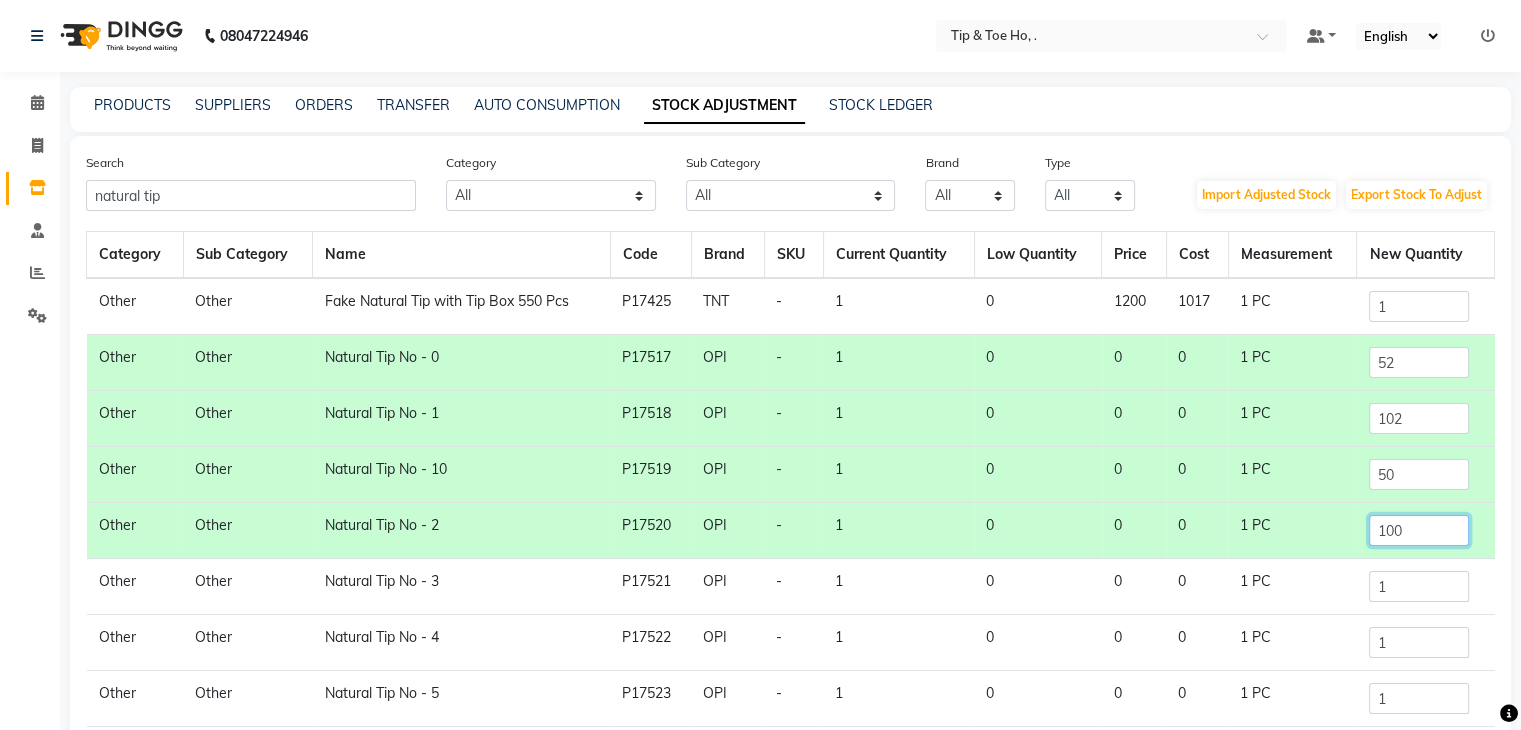 type on "100" 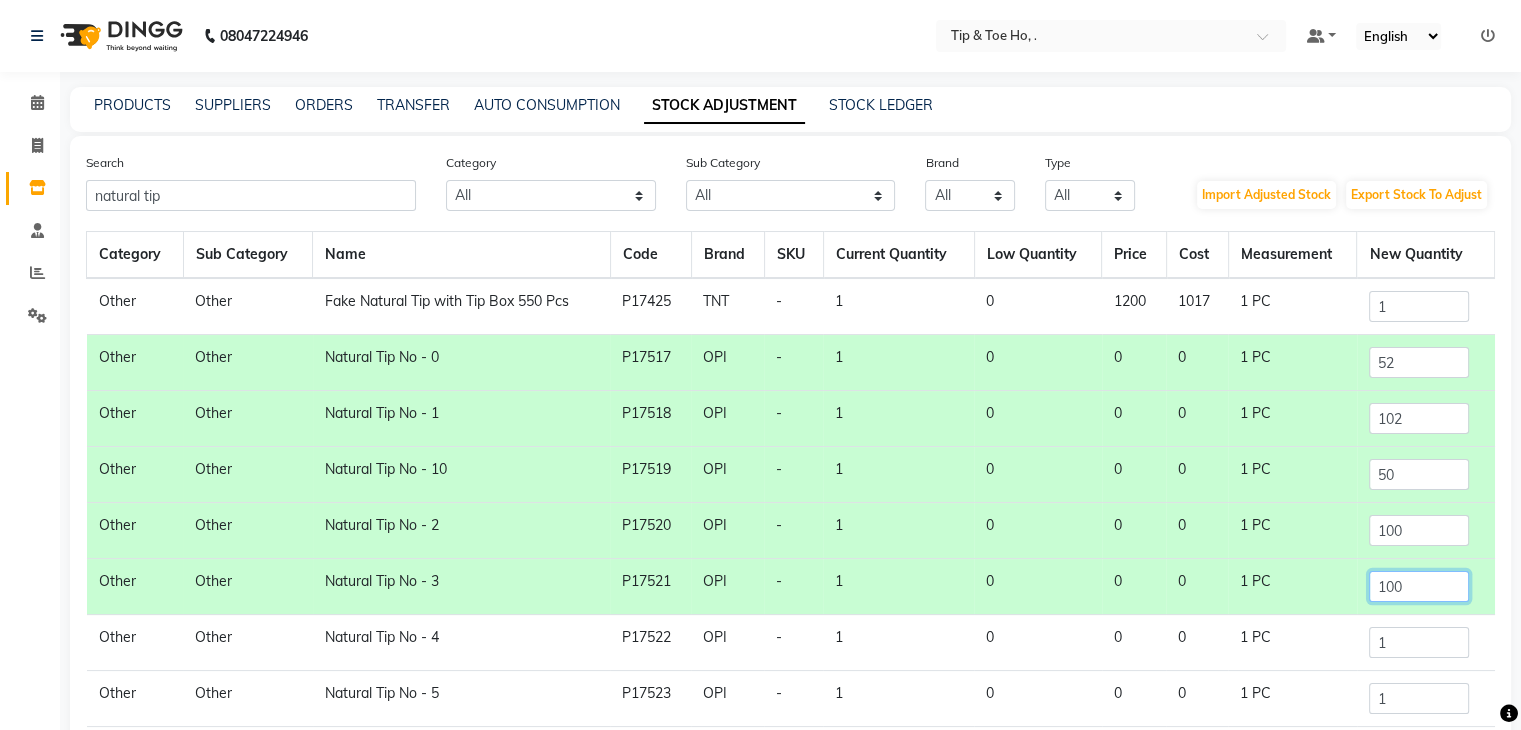 type on "100" 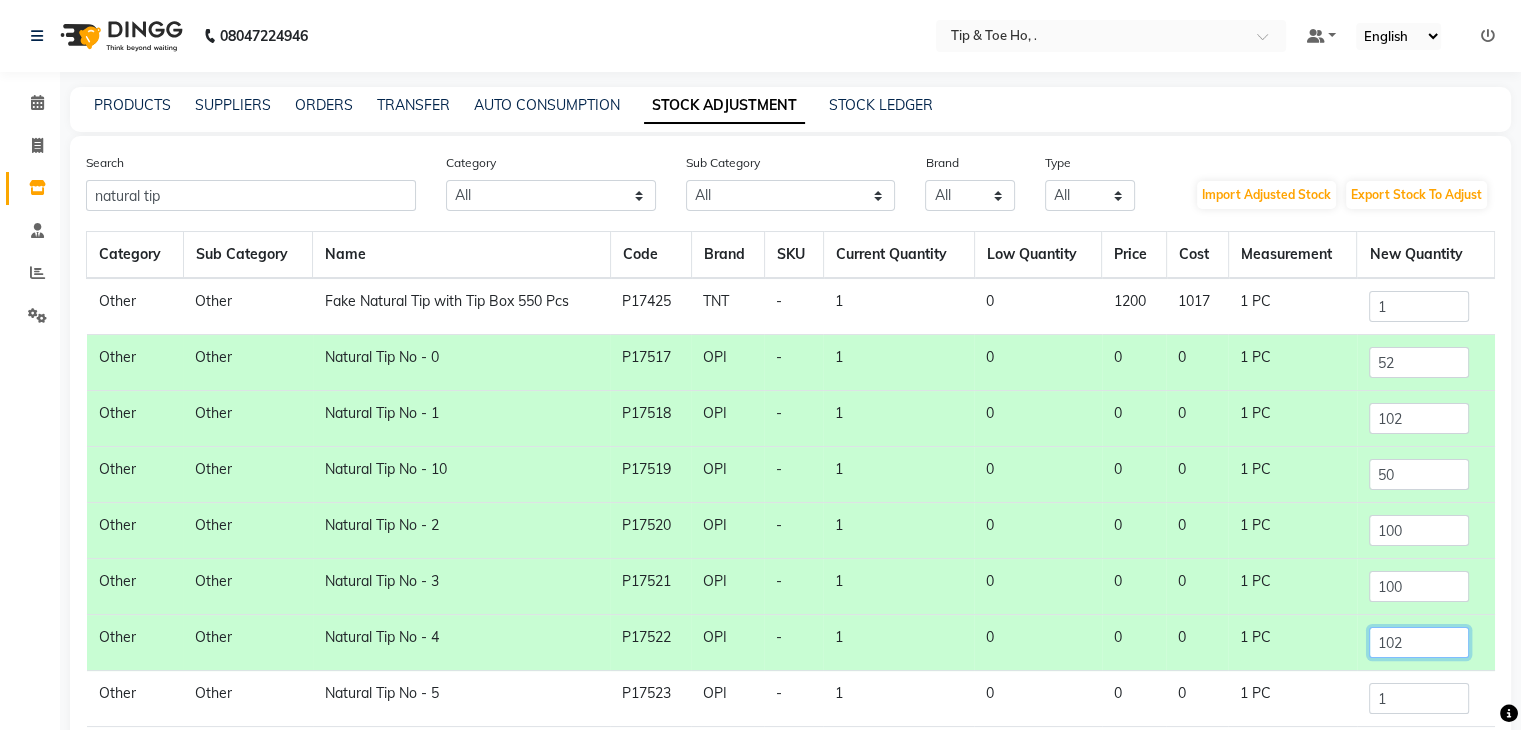 type on "102" 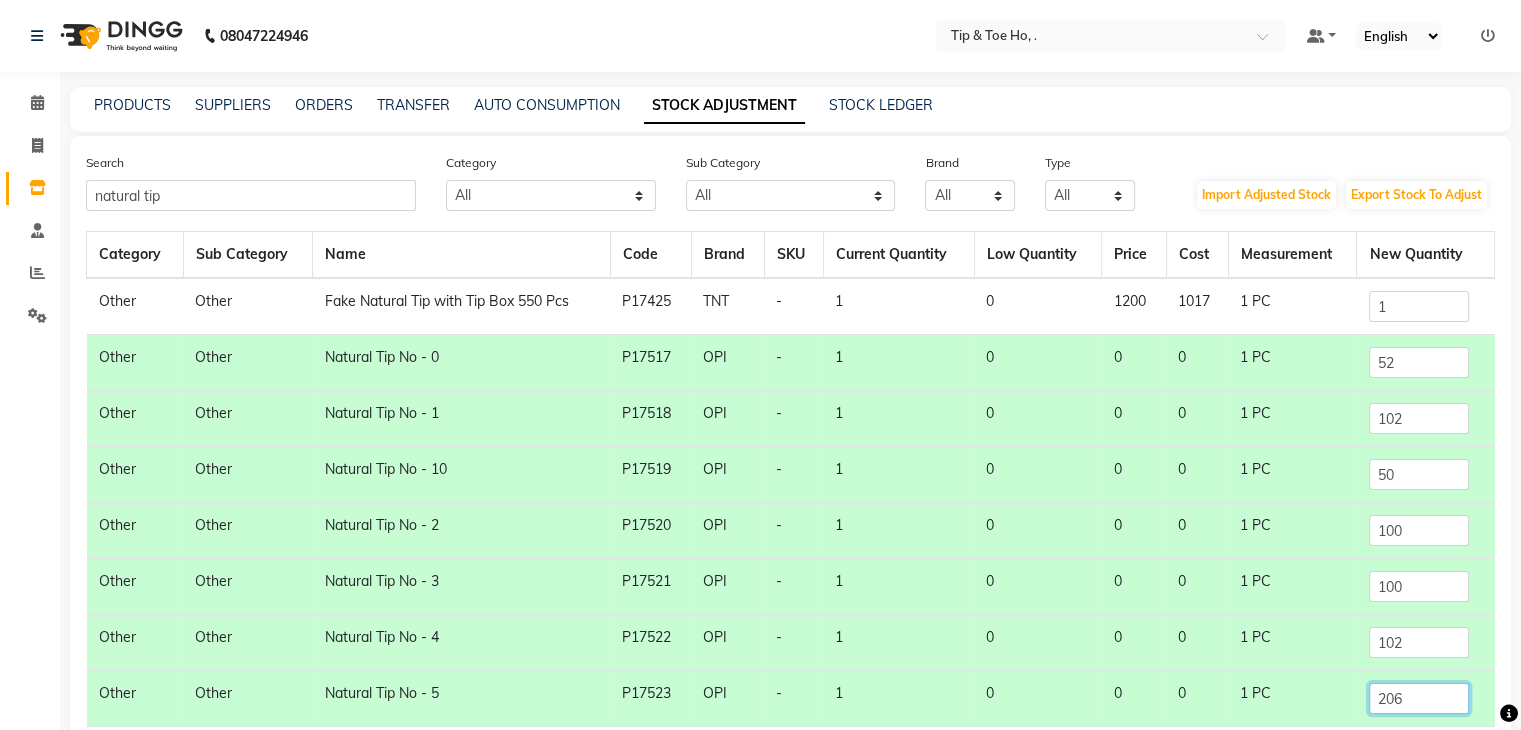 type on "206" 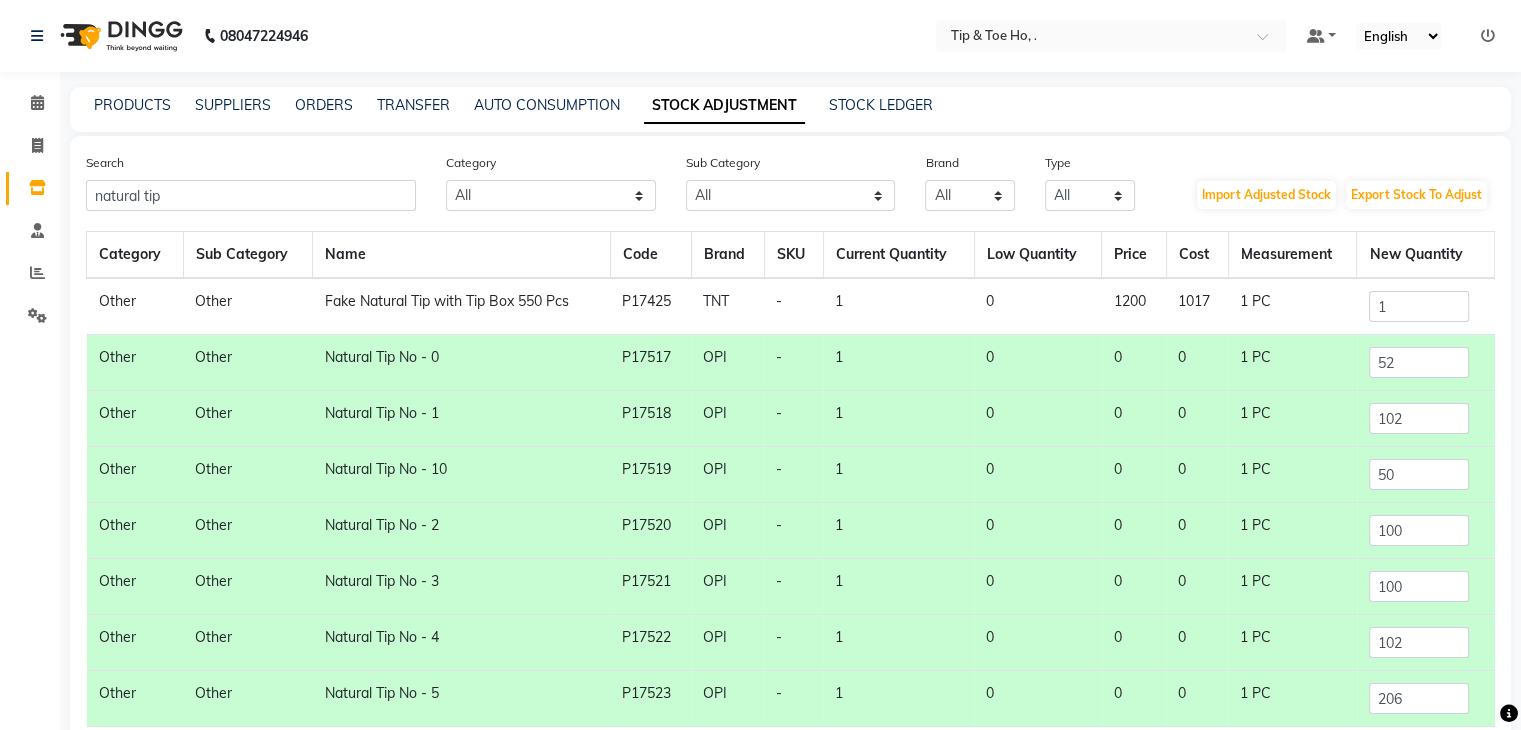 scroll, scrollTop: 121, scrollLeft: 0, axis: vertical 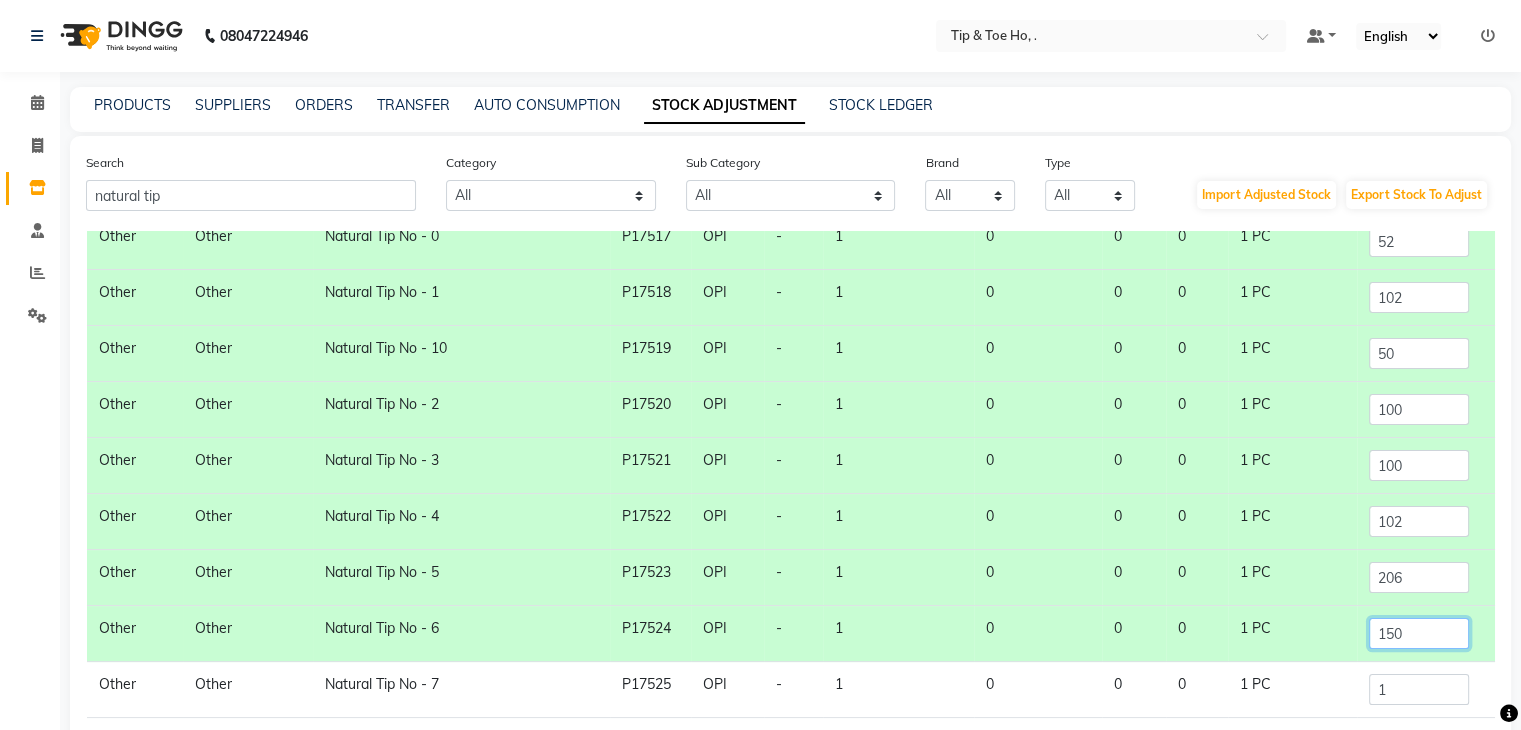 type on "150" 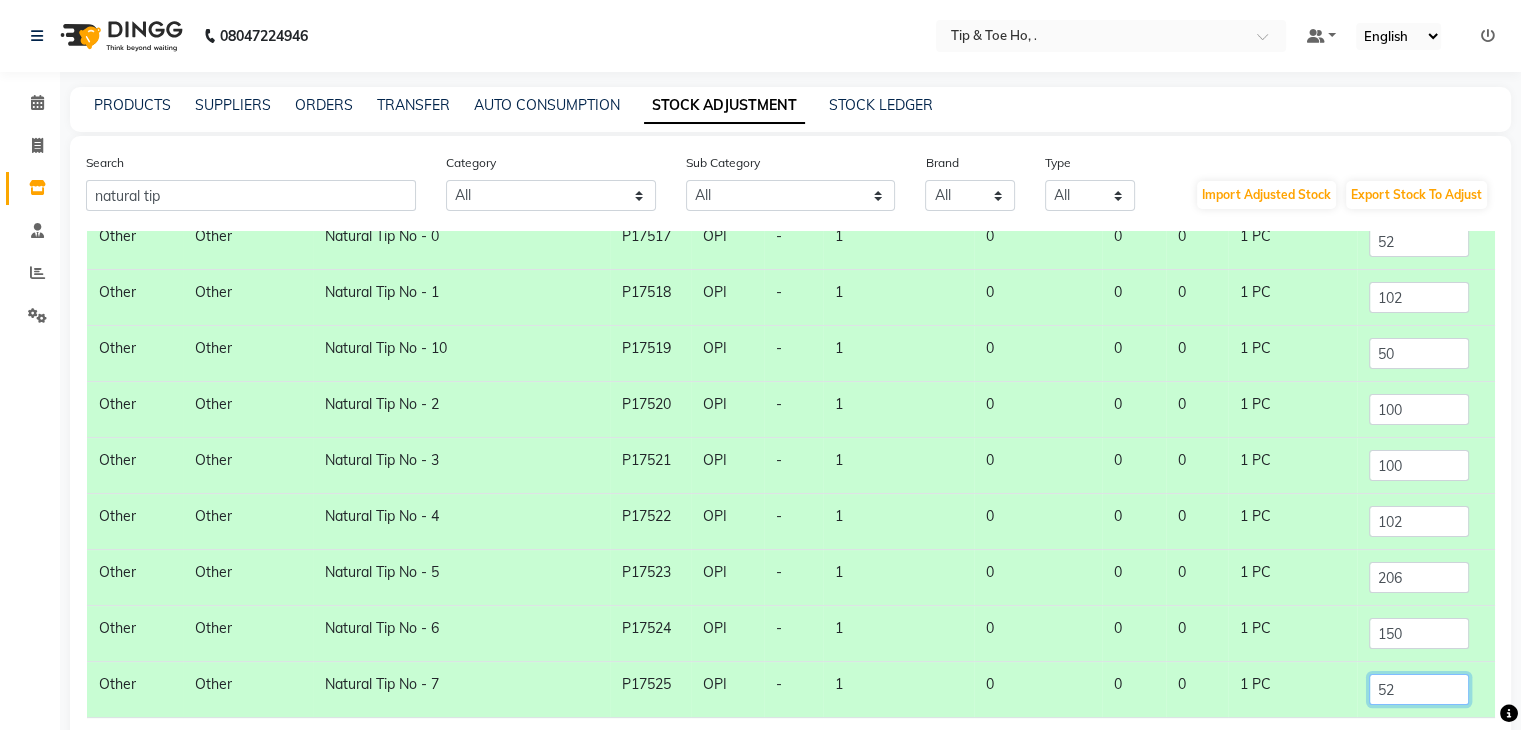type on "52" 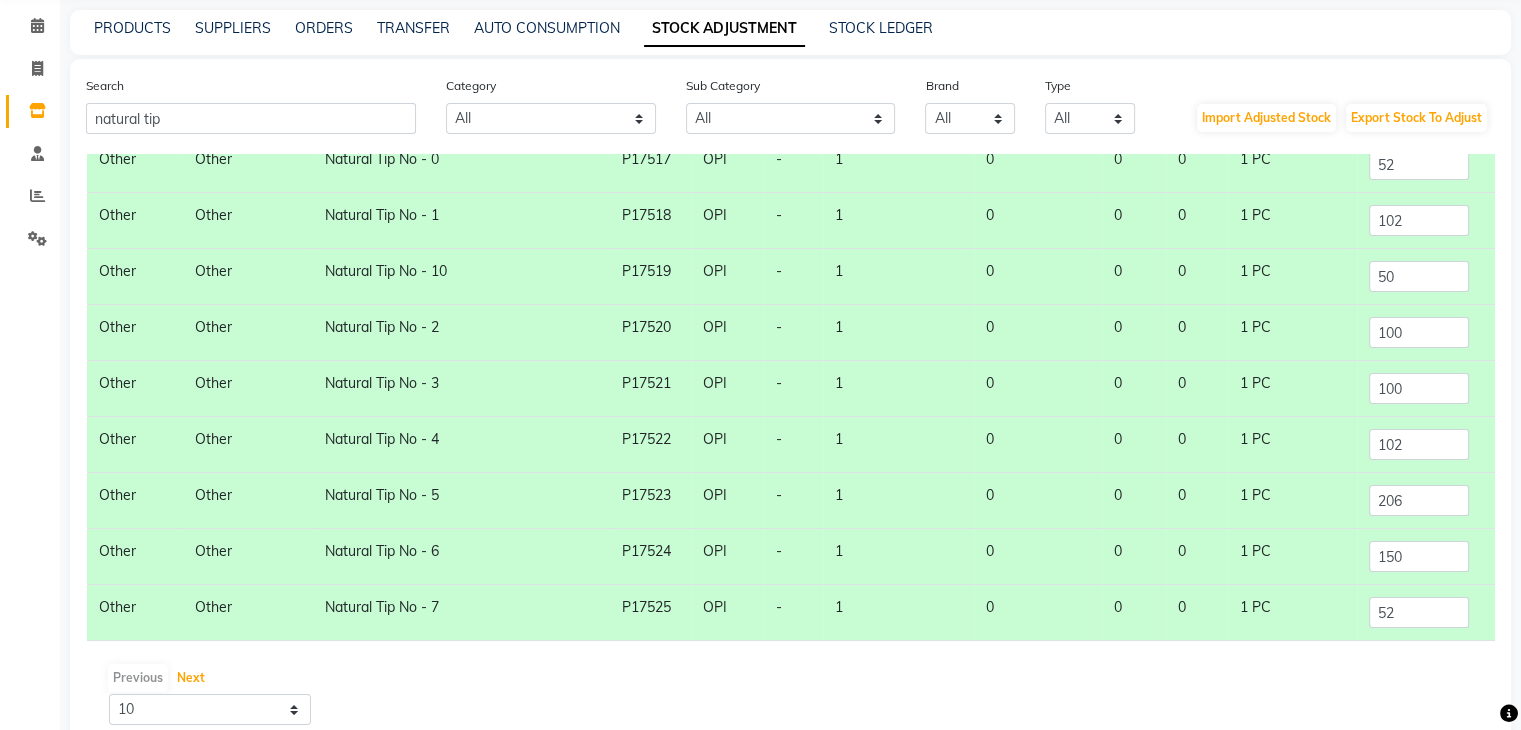 type 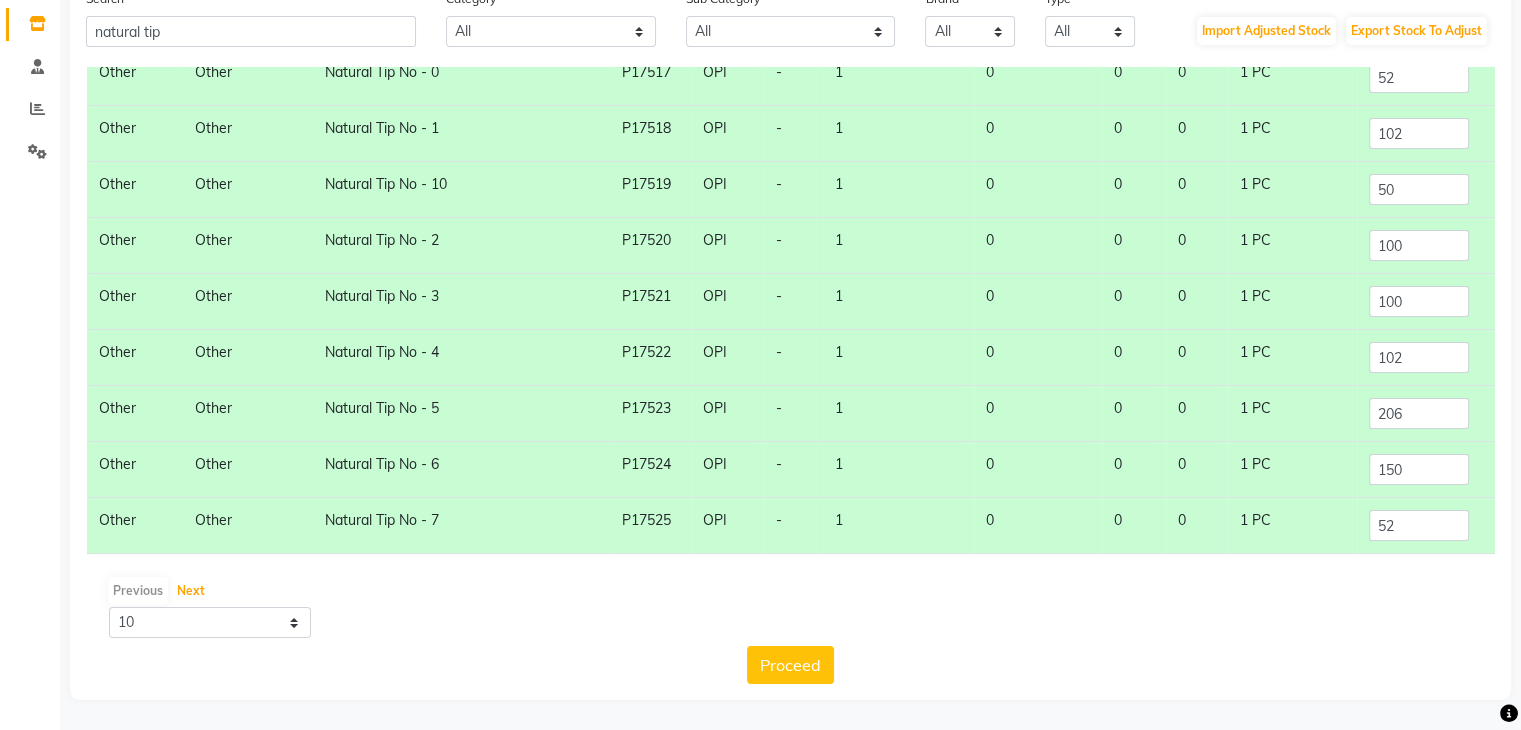 scroll, scrollTop: 165, scrollLeft: 0, axis: vertical 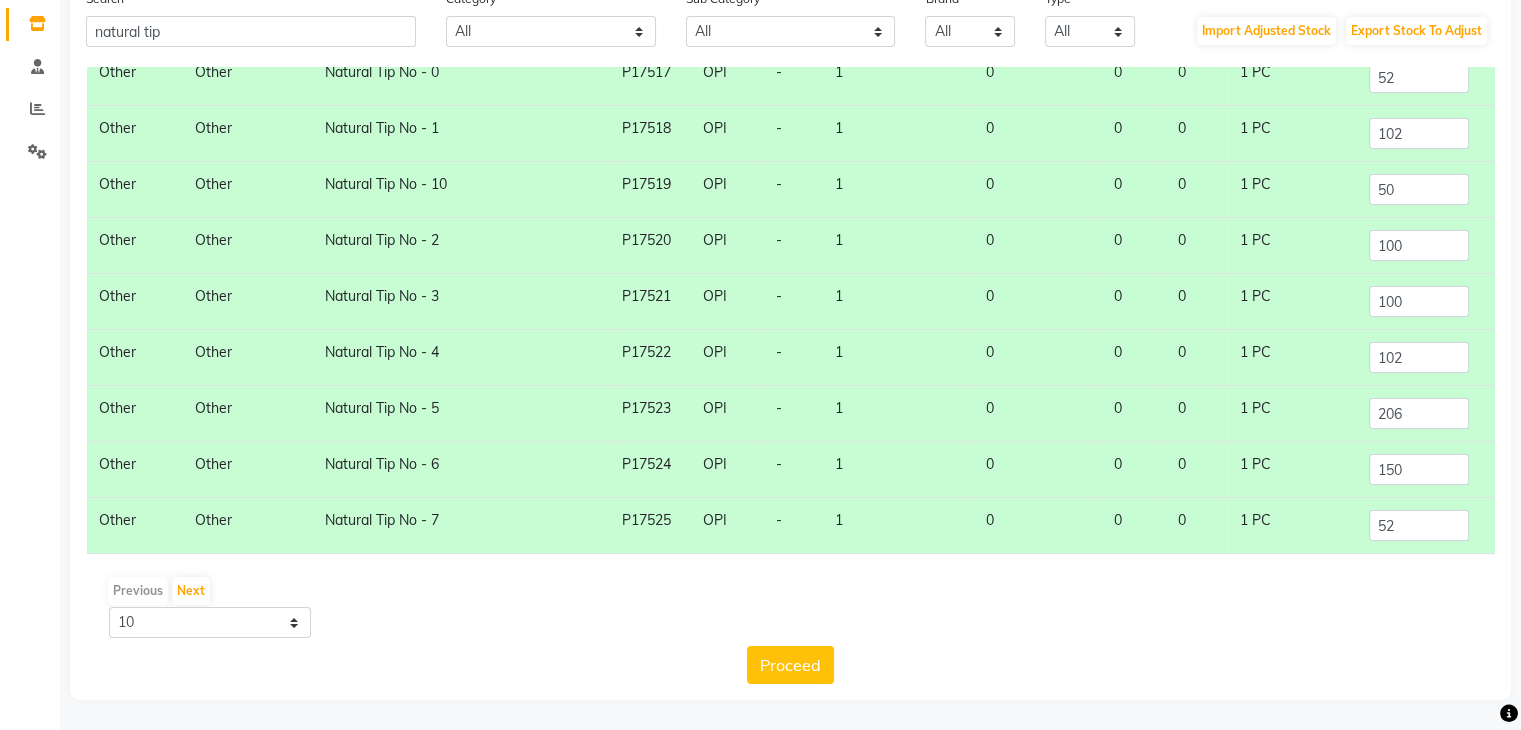 click on "Previous   Next" 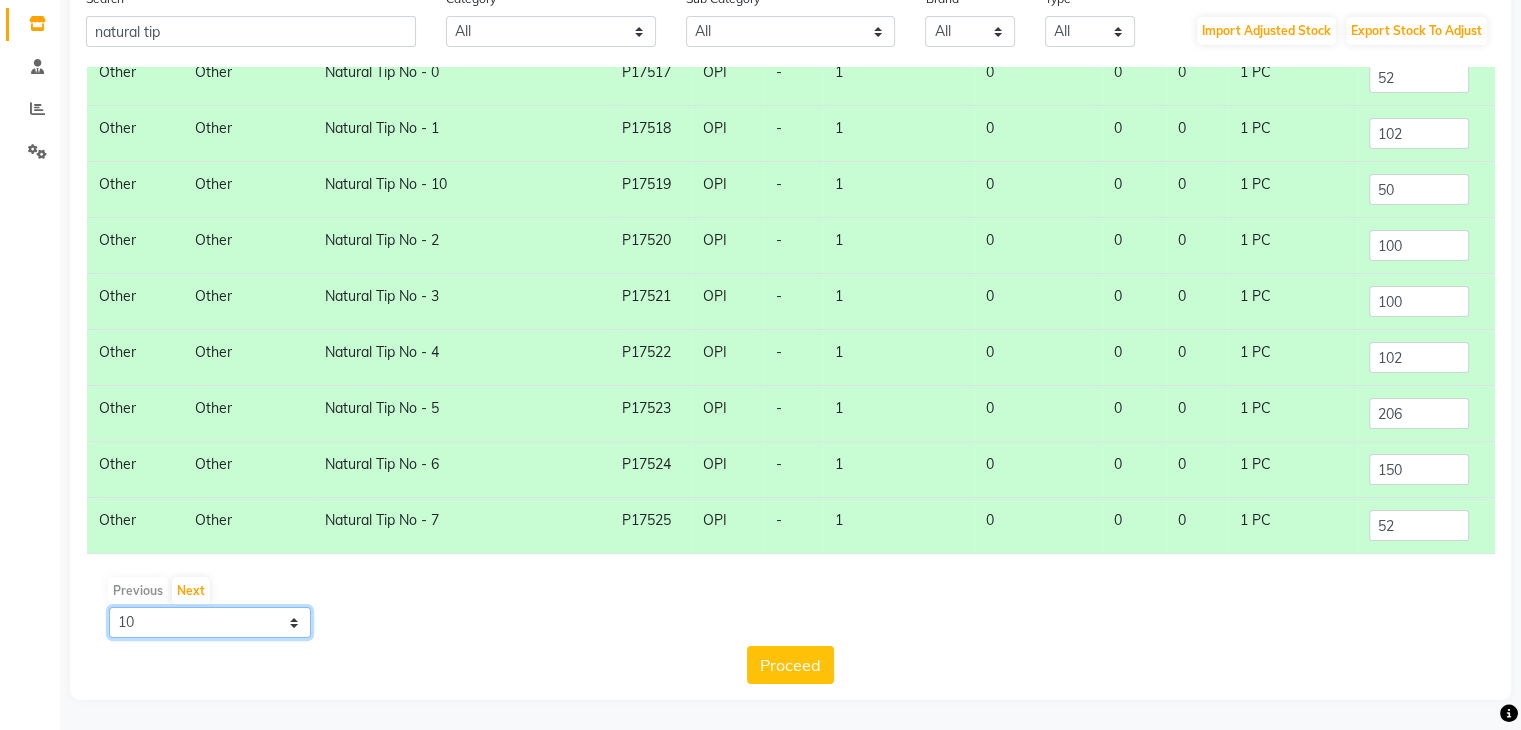 click on "10 50 100" 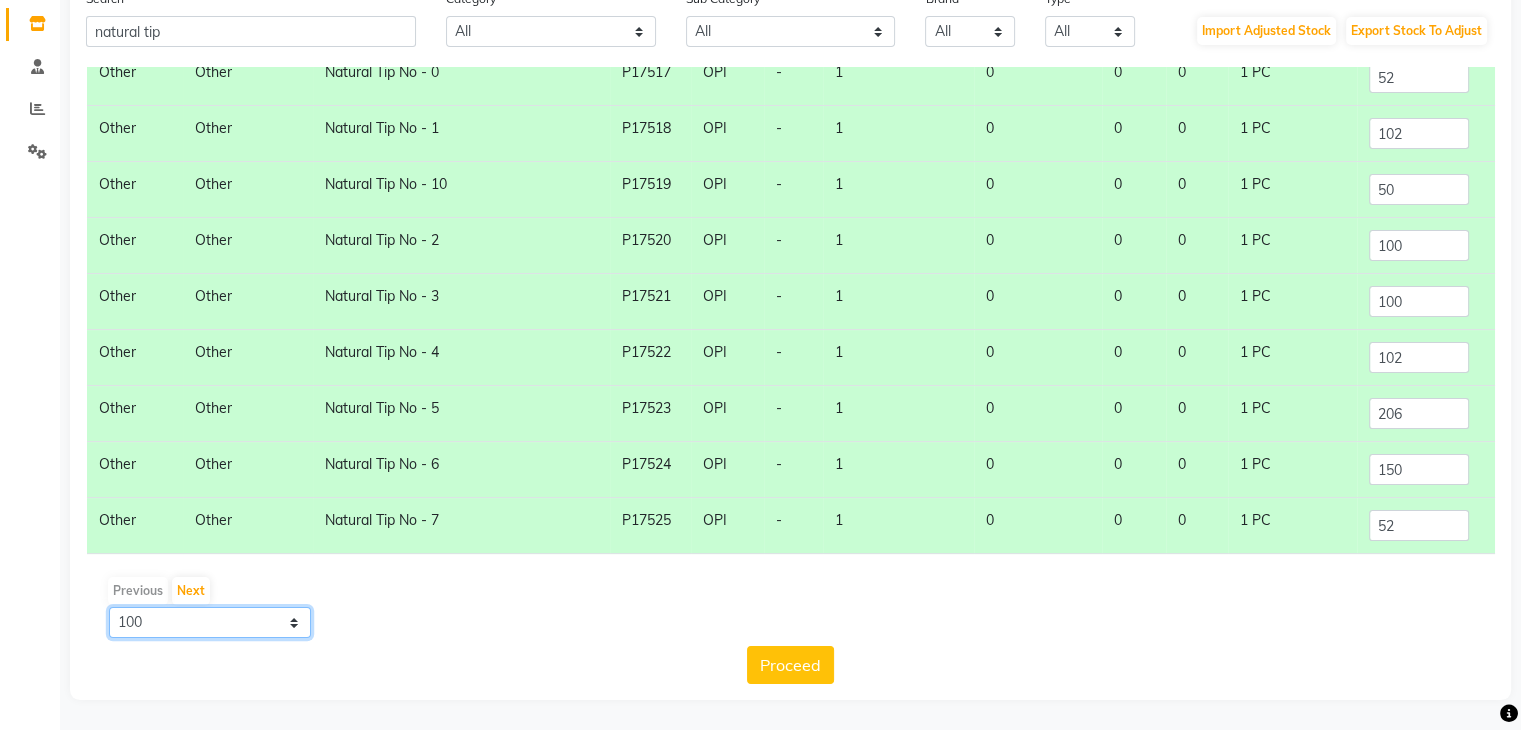 click on "10 50 100" 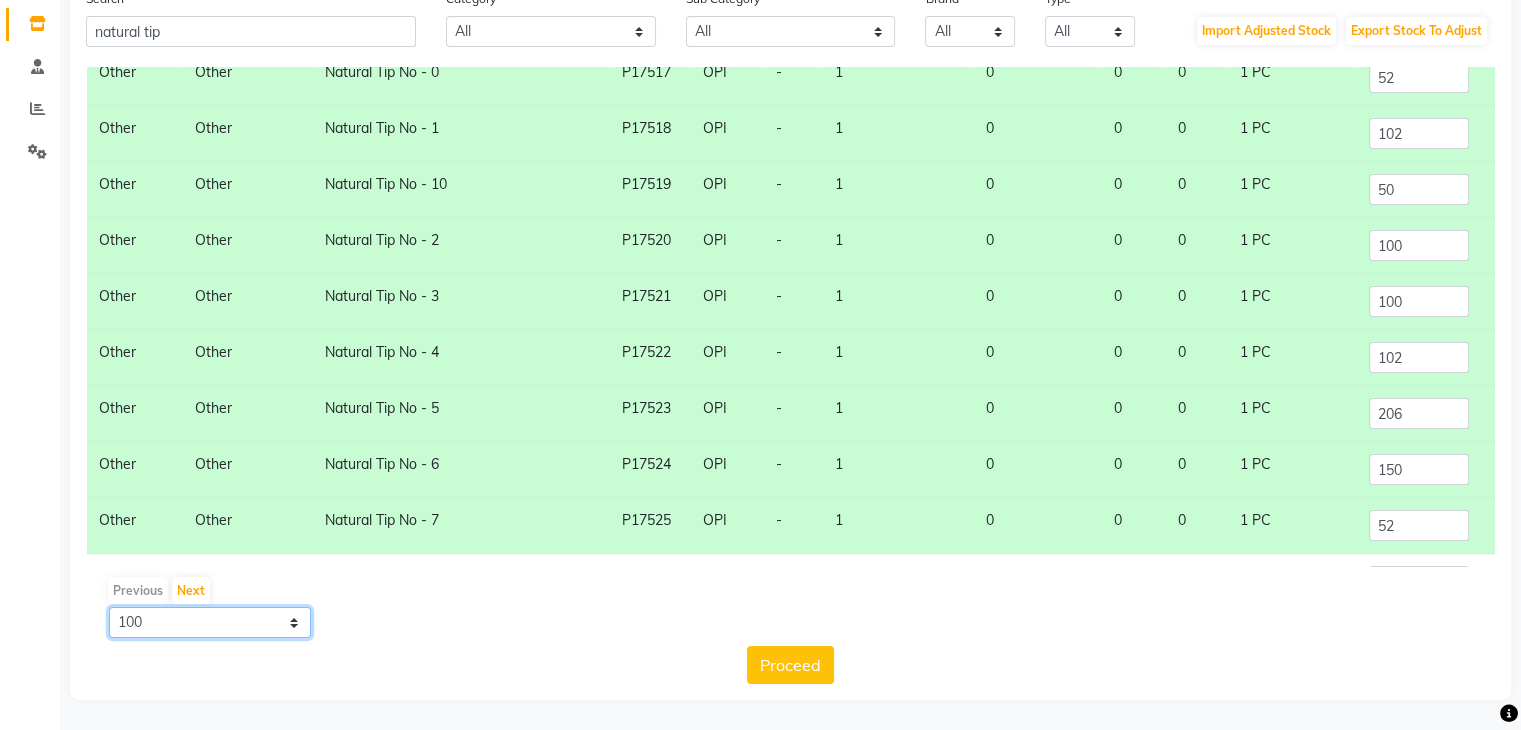 scroll, scrollTop: 288, scrollLeft: 0, axis: vertical 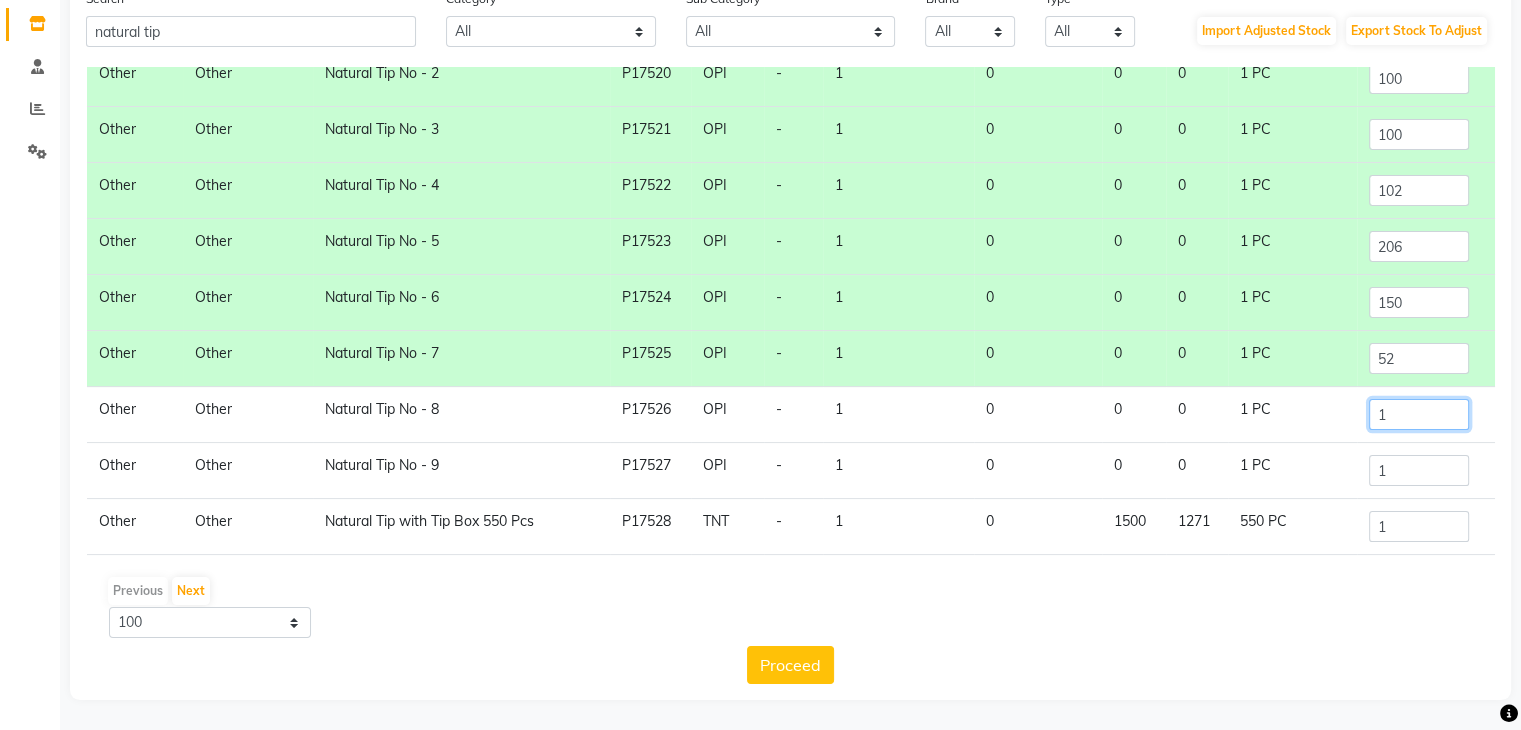 click on "0" 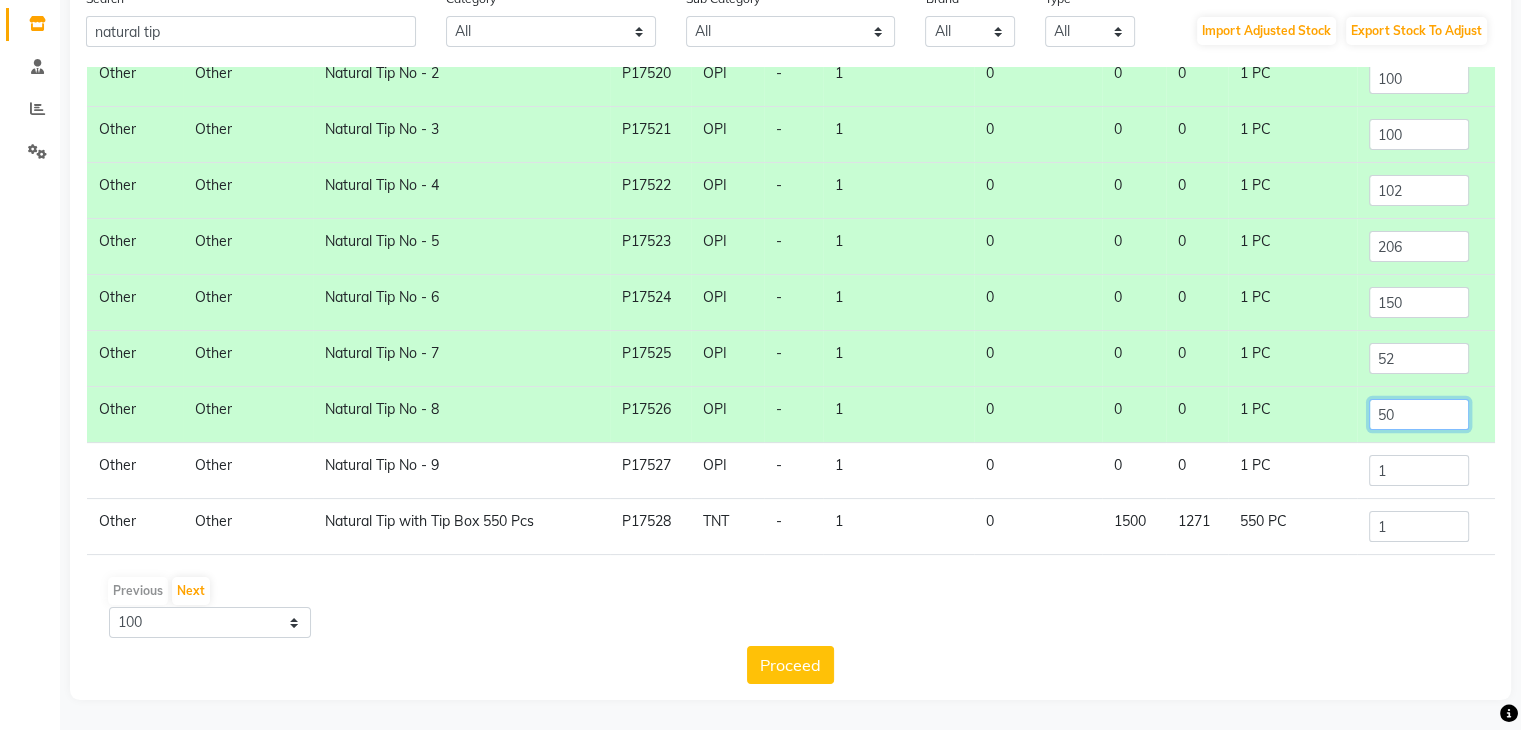 type on "50" 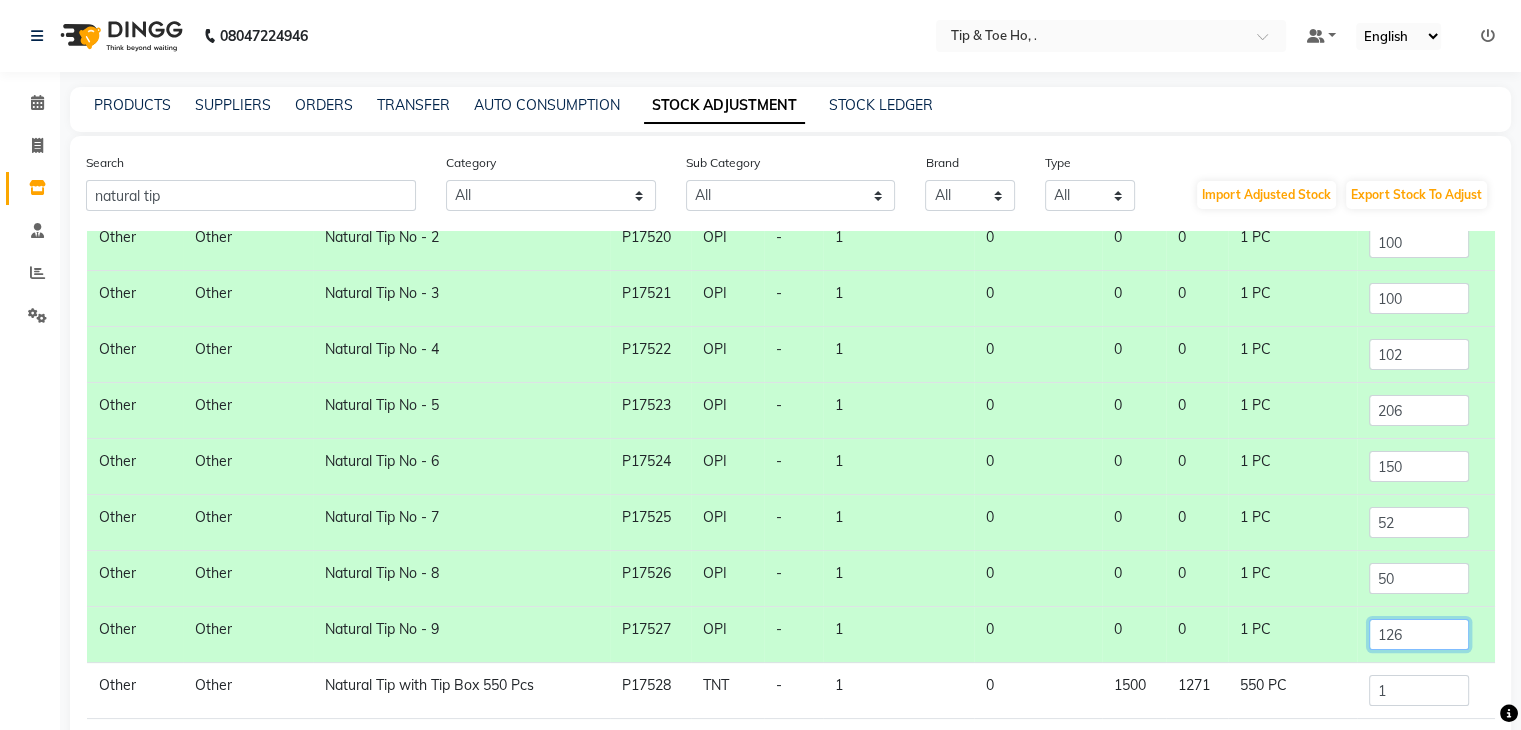 scroll, scrollTop: 165, scrollLeft: 0, axis: vertical 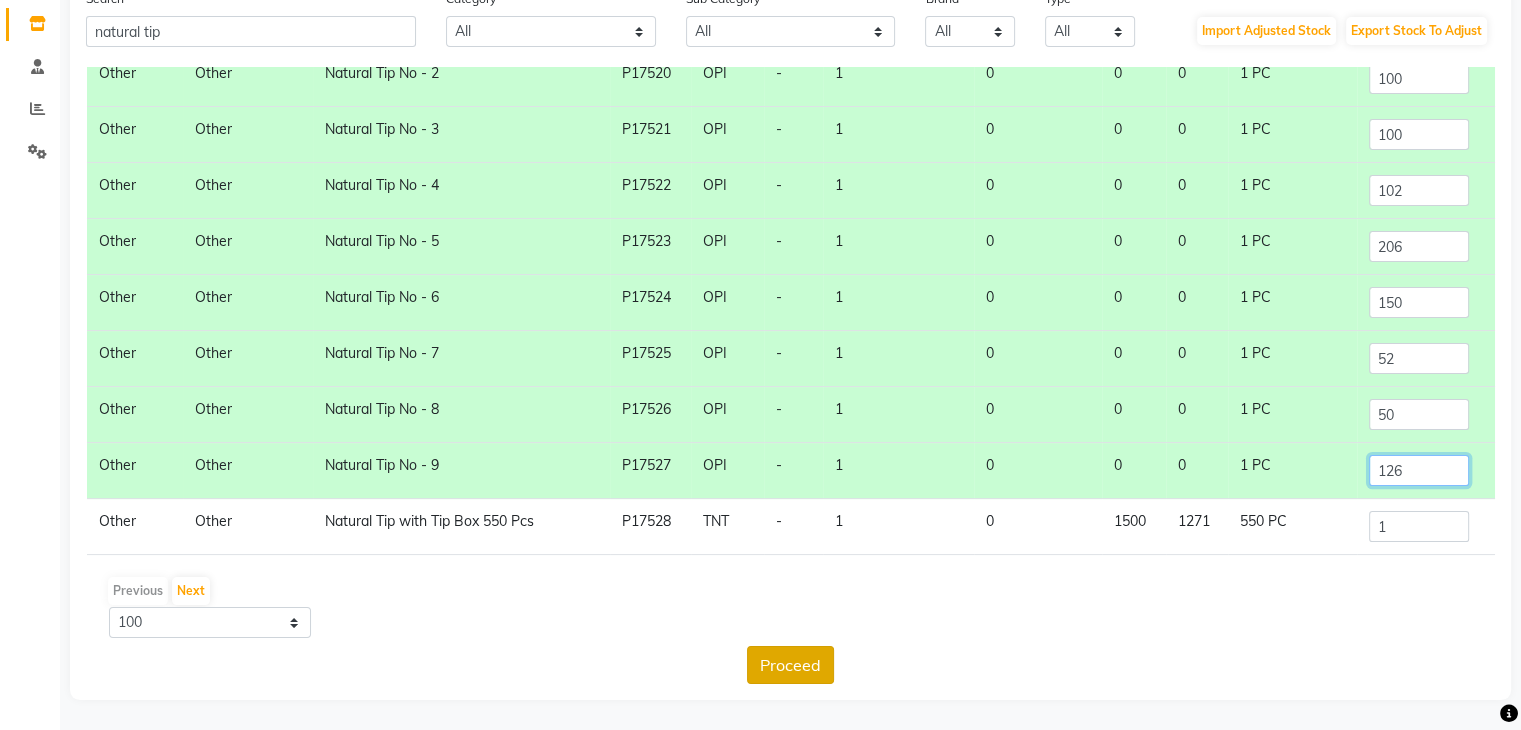 type on "126" 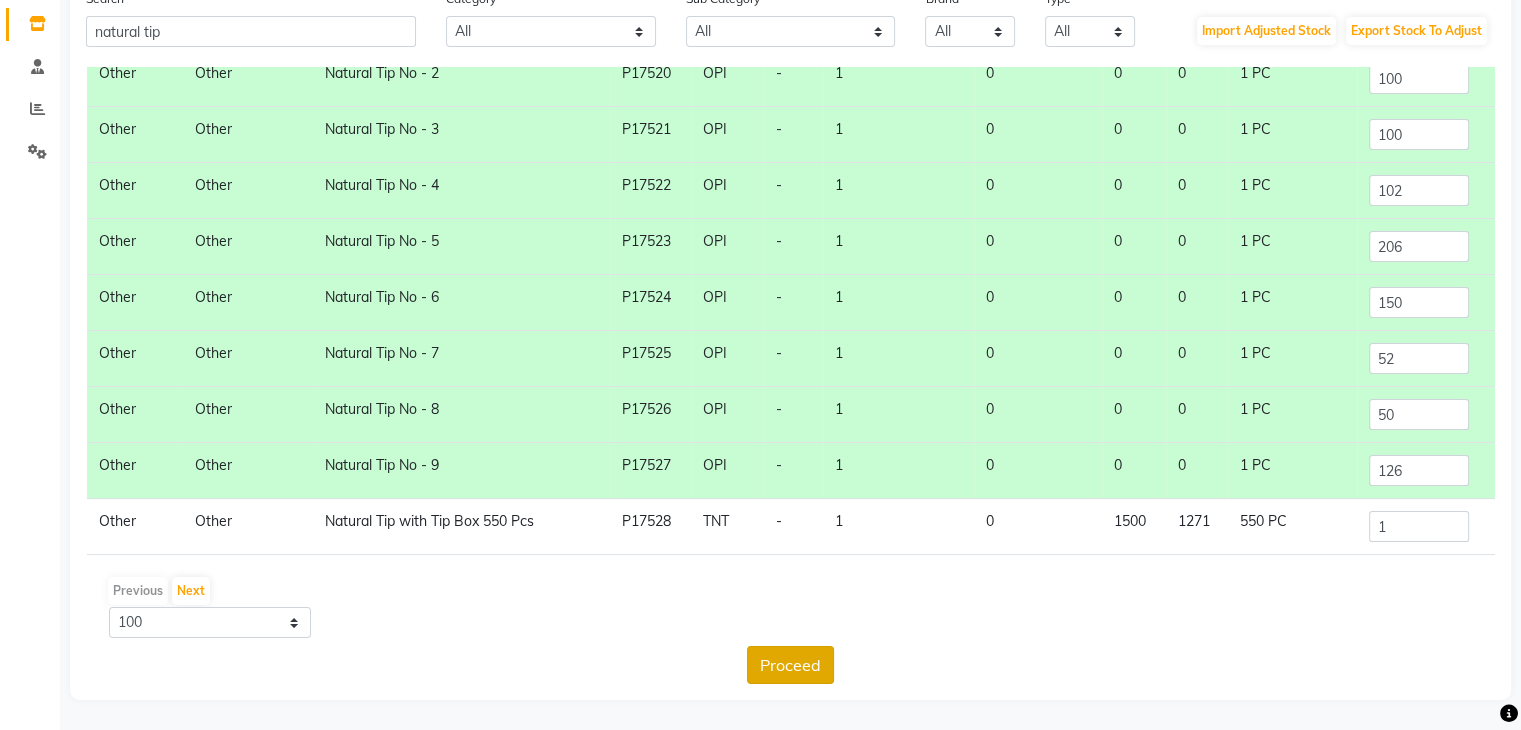 click on "Proceed" 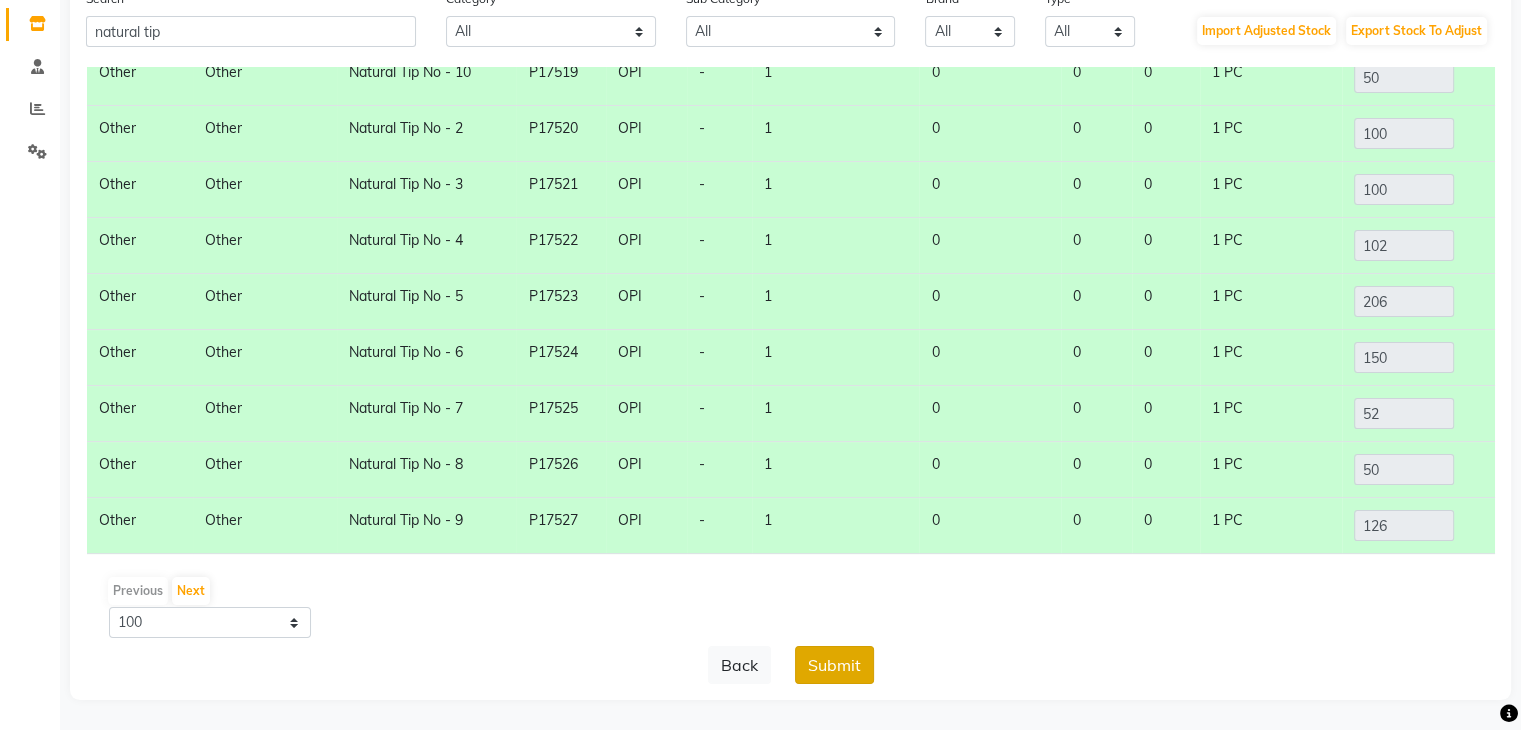 click on "Submit" 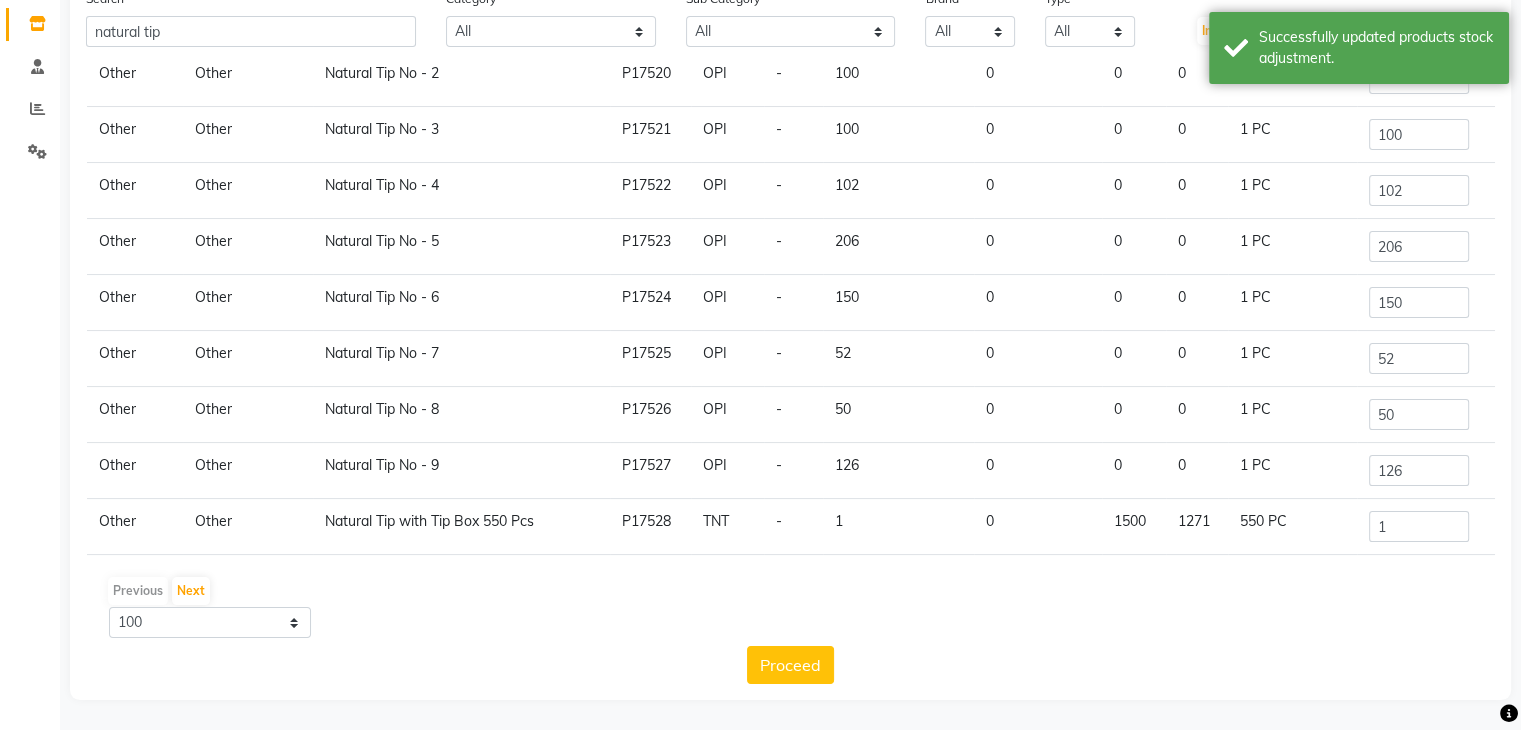 scroll, scrollTop: 0, scrollLeft: 0, axis: both 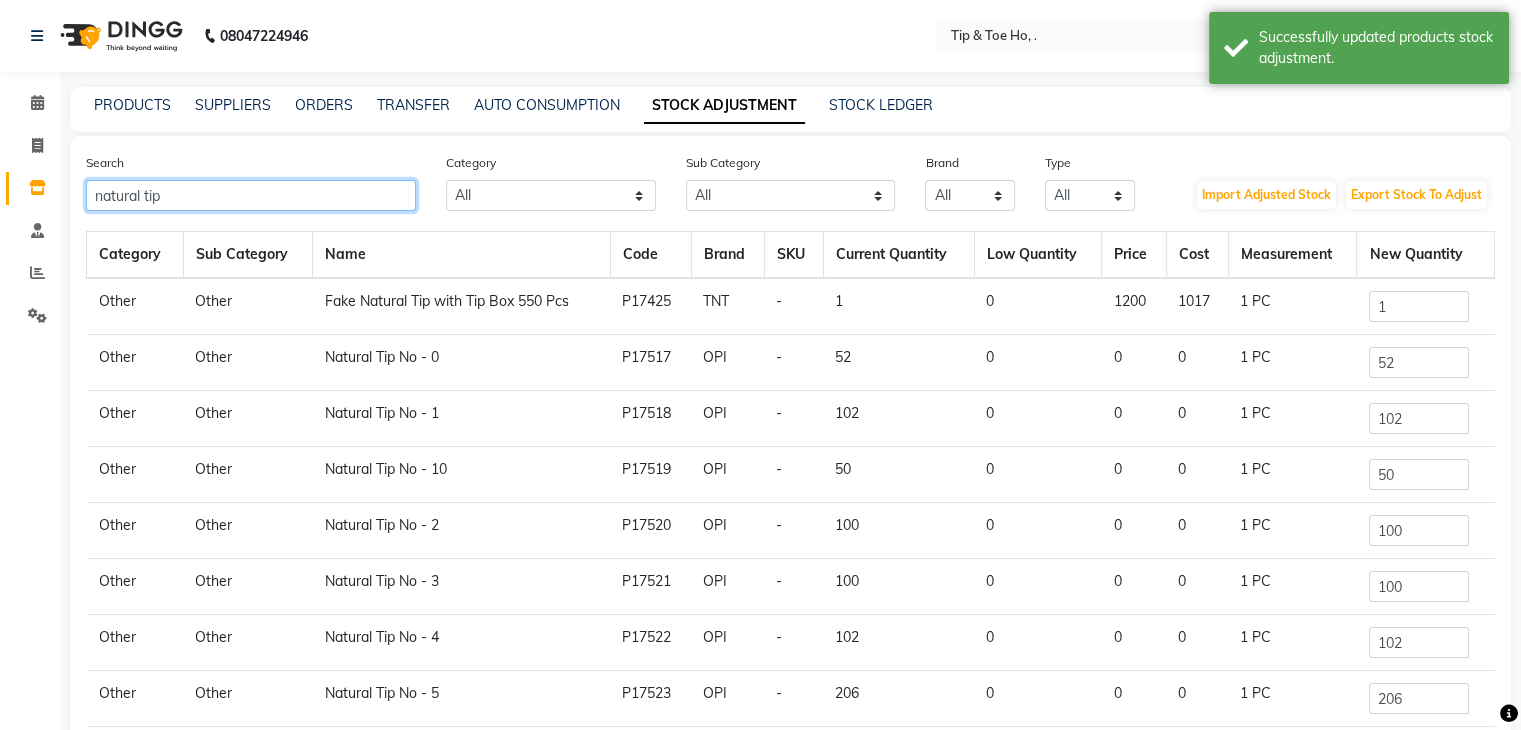 click on "natural tip" 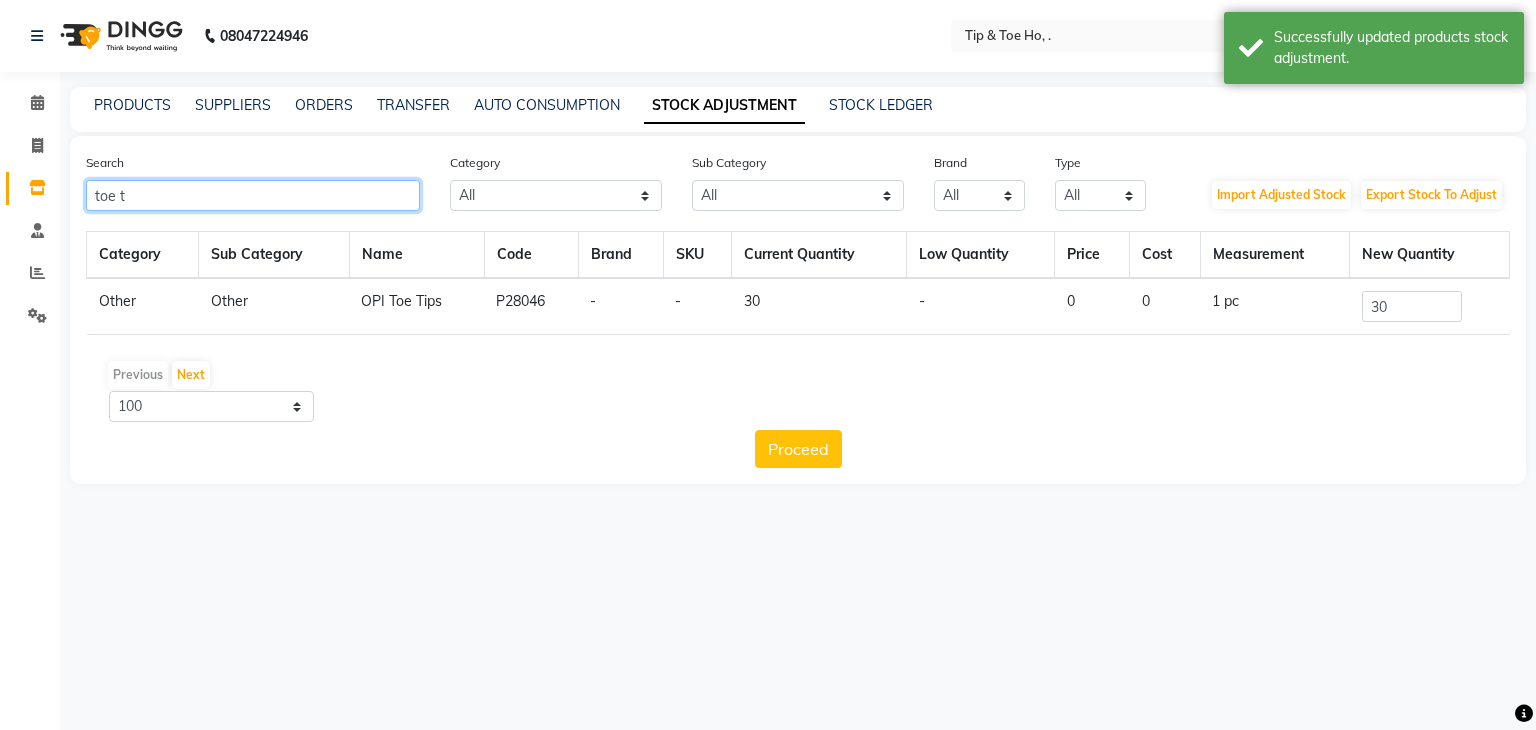 type on "toe t" 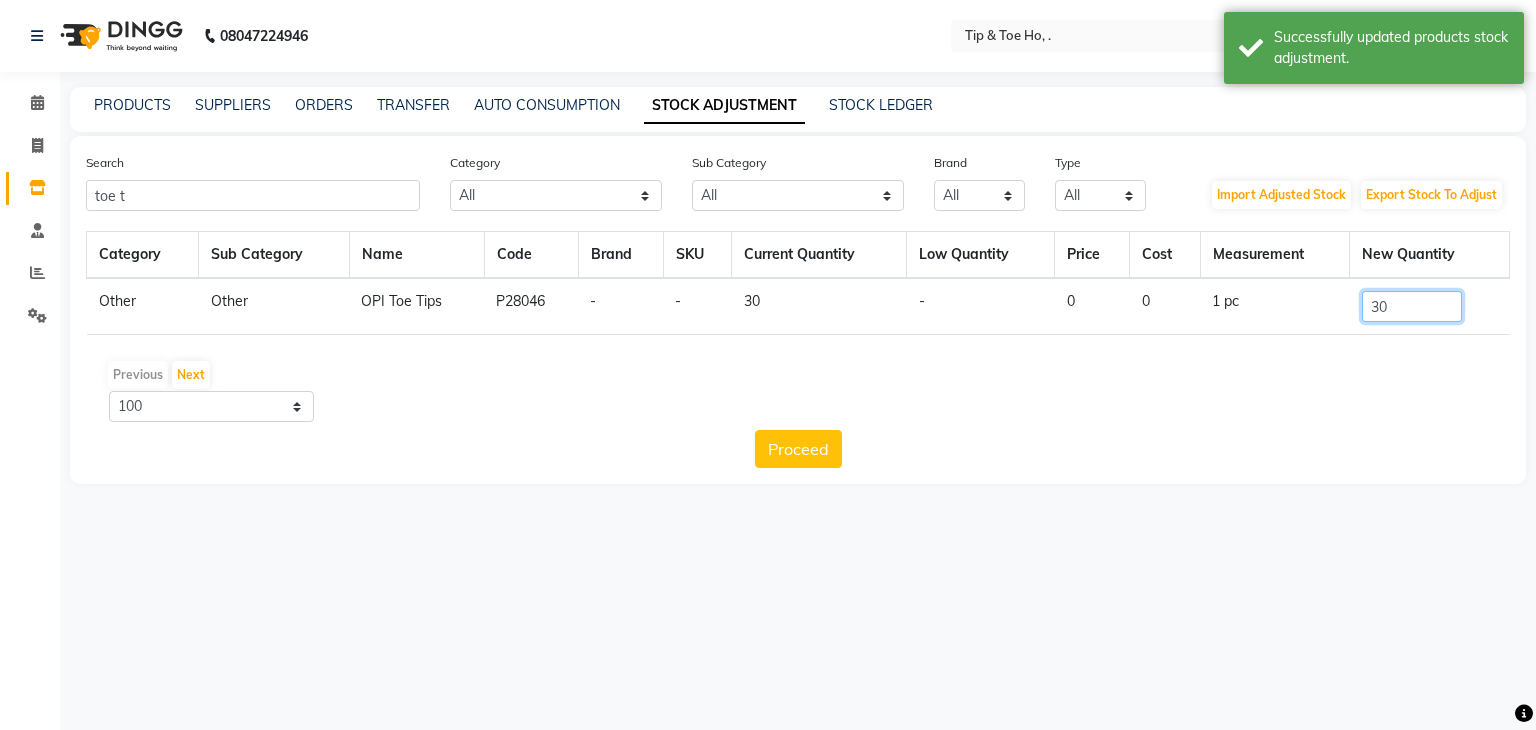 click on "30" 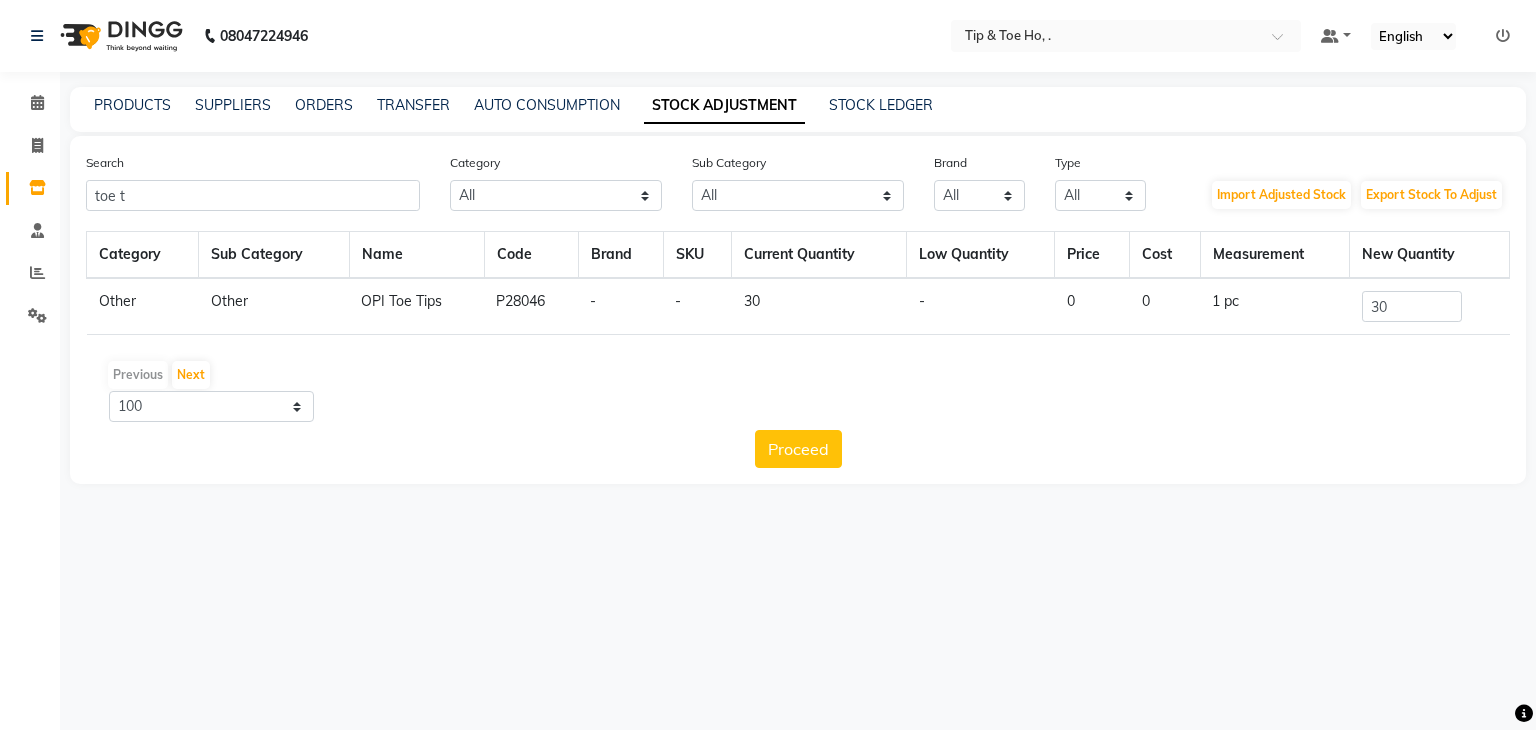 click on "Search toe t Category All Hair Skin Makeup Personal Care Appliances [PERSON_NAME] Waxing Disposable Threading Hands and Feet Beauty Planet [MEDICAL_DATA] Cadiveu Casmara Cheryls Loreal Olaplex Face Other Sub Category All Hair Loreal Retail Appron Cheryls Retail Casmara Retail Rill Keratin Retail Houskeeping Olaplex Salon Use Products Shampoo Bath & Body Honey Cleanser Cream Beauty & Other Salon Use Lips [MEDICAL_DATA] Salon Use [DEMOGRAPHIC_DATA] Hygiene Gown Loreal Salon Use Facial Conditioner Cheryls Salon Use Keratin Salon Use [MEDICAL_DATA] Retail Nails Disposable Appliances Shaving Gel Soap Liposoulable Cream Moisturiser Hair Colour Salon Use Grooming - Women Appliances Bedsheet Face Brazilian Pre Shave Makeup Eyes Pre Face Serum Matrix Salon Use After Shave Grooming - Men Nepkin Mask Other Massage Matrix Colour Tube Toner Post Foot Styling Oil Towel Tools Dental Care Tissue Serum Sun Care Brushes Hand & Foot Appliances Massage Cream Matrix Retail Color Masks Strips Magic TIssue Makeup Remover Gifts Cologne Makeup Kit Cotton Roll Appliances Lip Care" 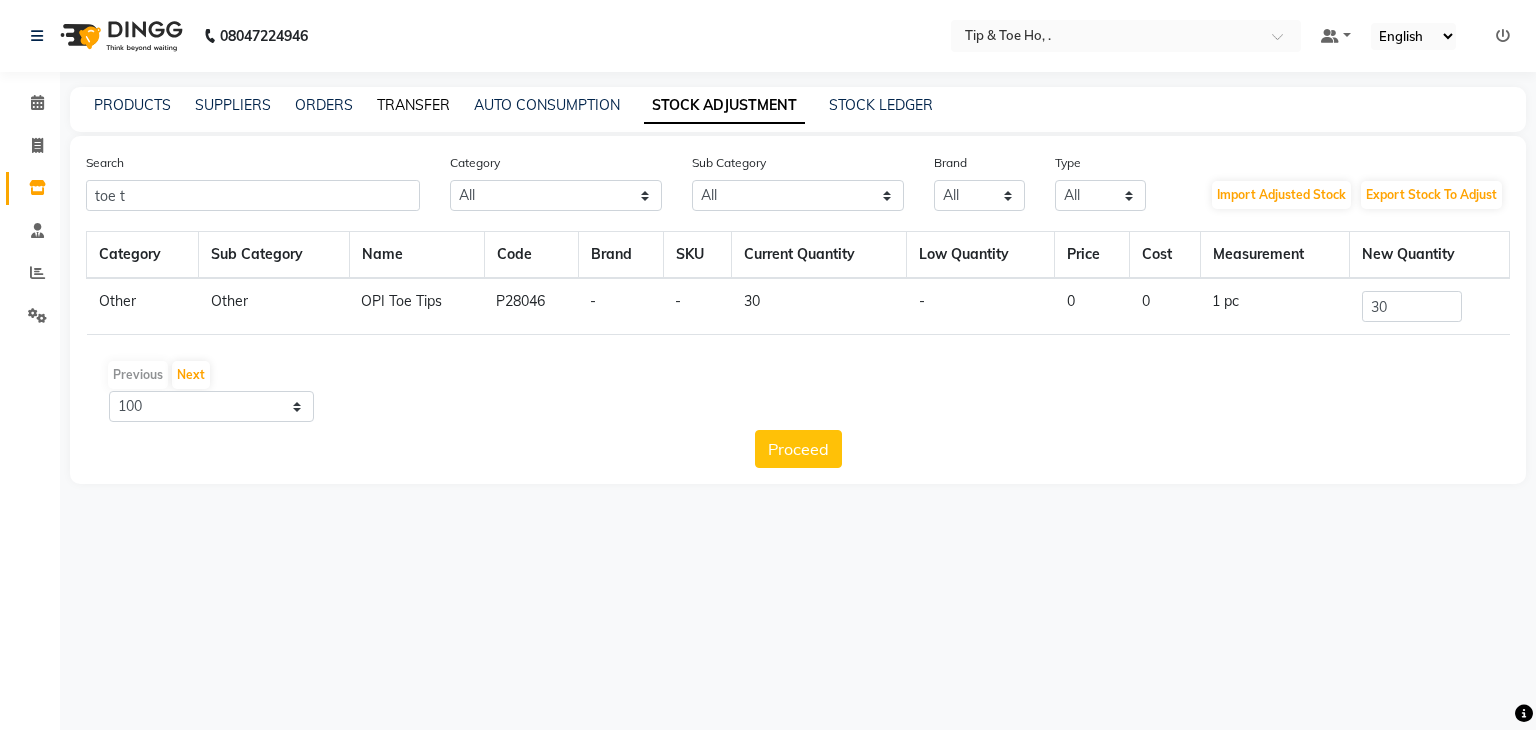 click on "TRANSFER" 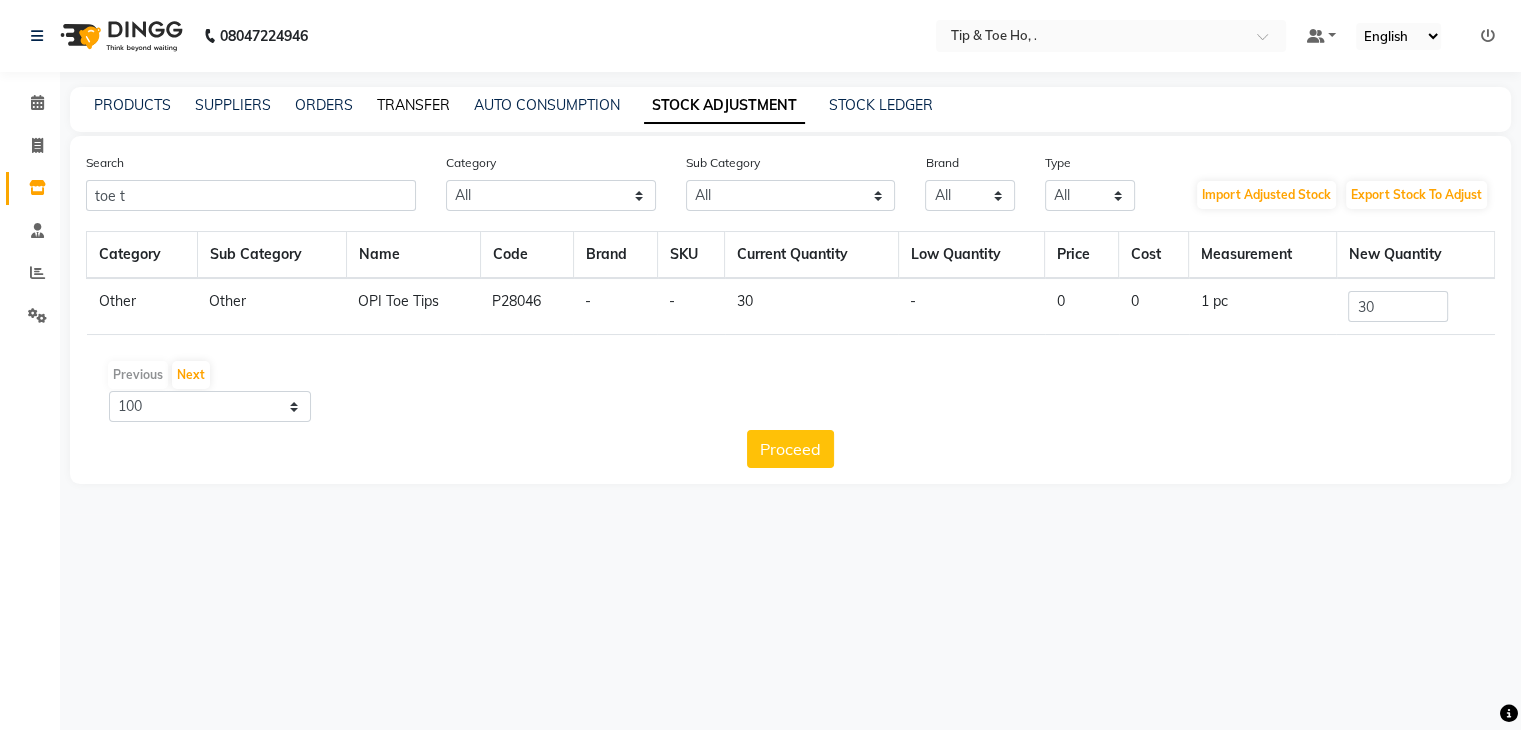 select on "sender" 